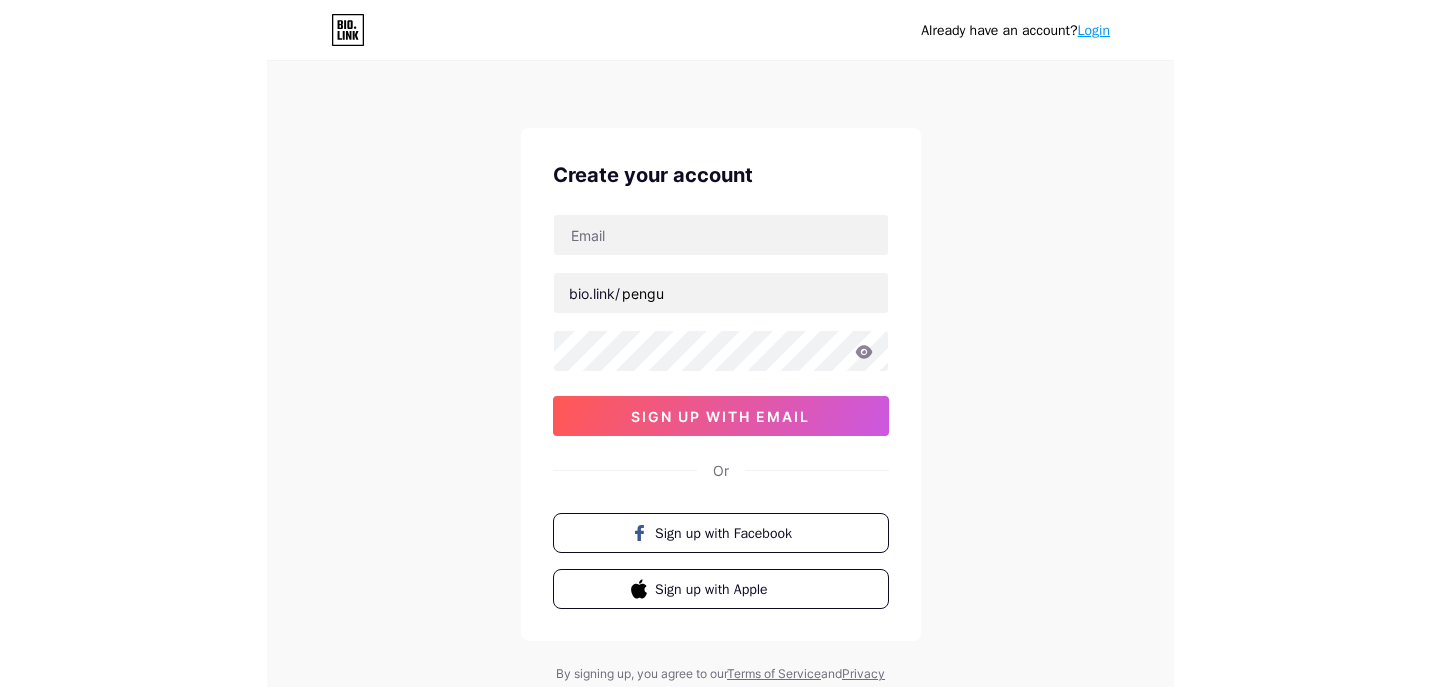 scroll, scrollTop: 0, scrollLeft: 0, axis: both 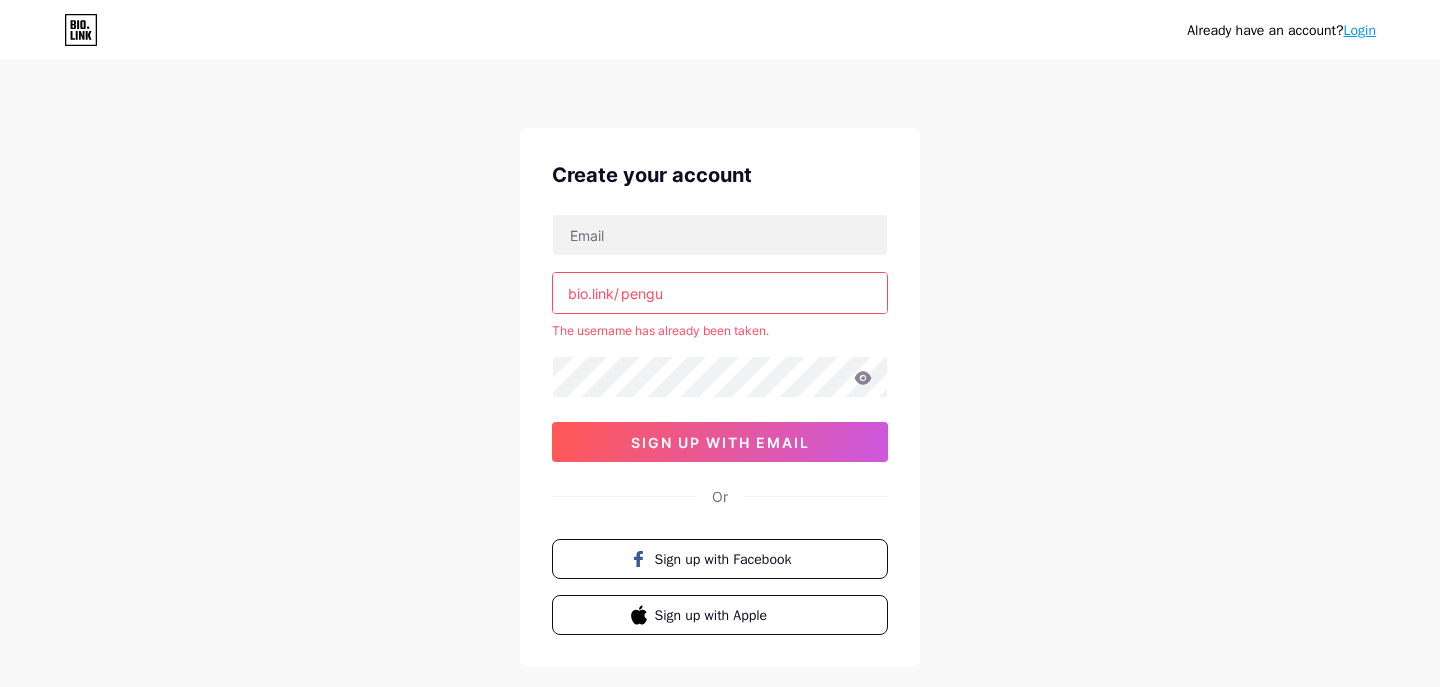 click on "pengu" at bounding box center (720, 293) 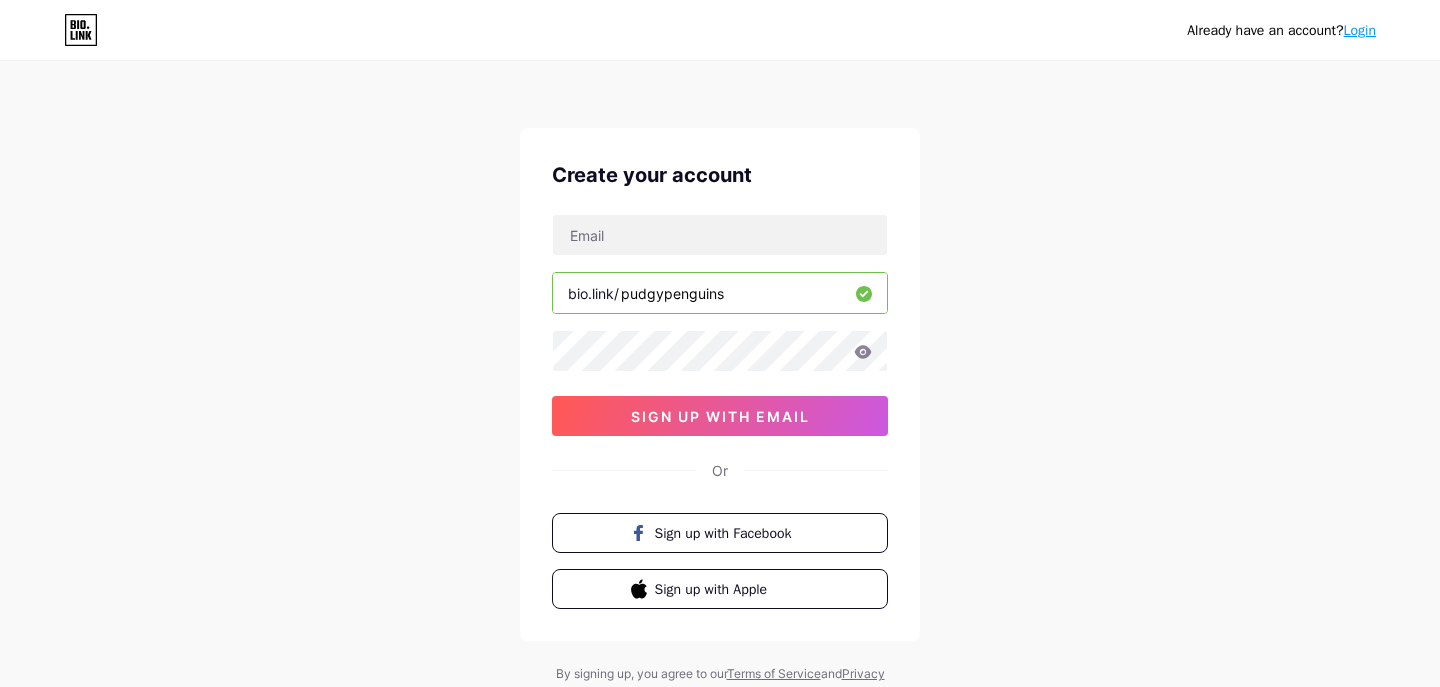 paste 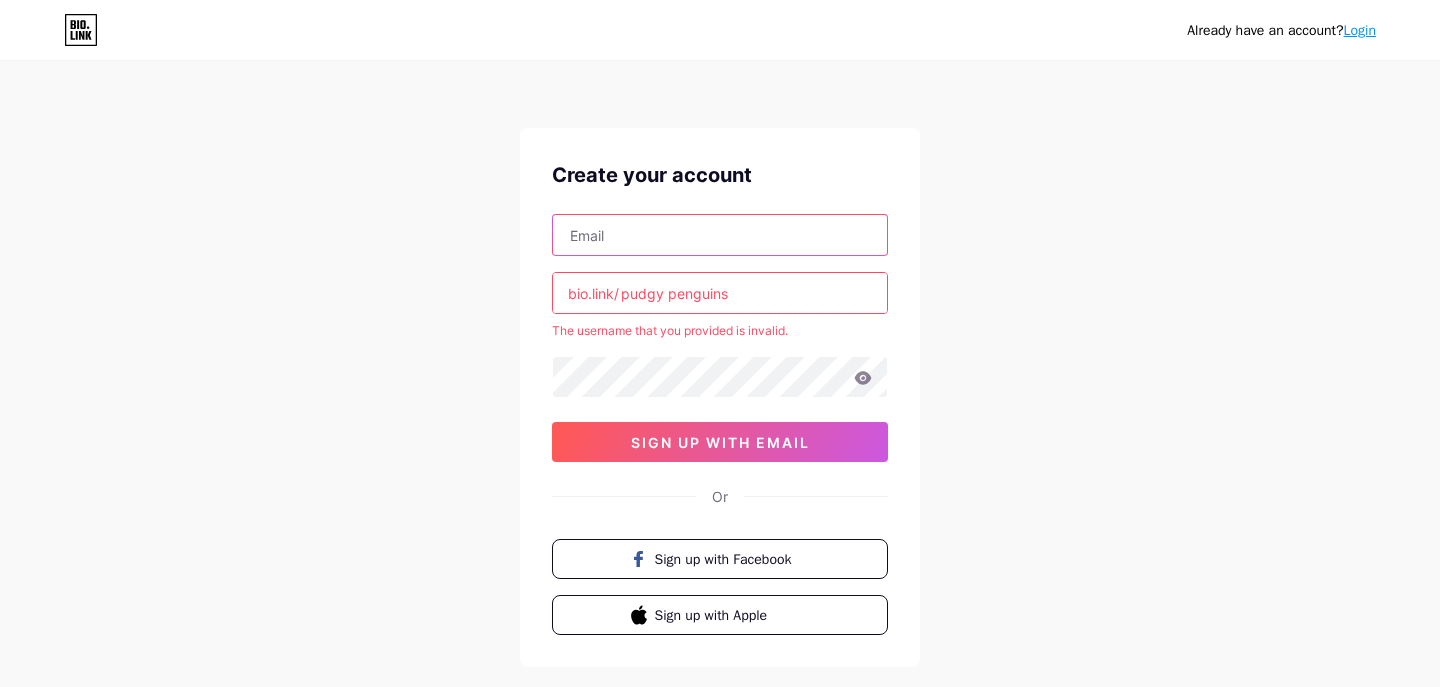 click at bounding box center [720, 235] 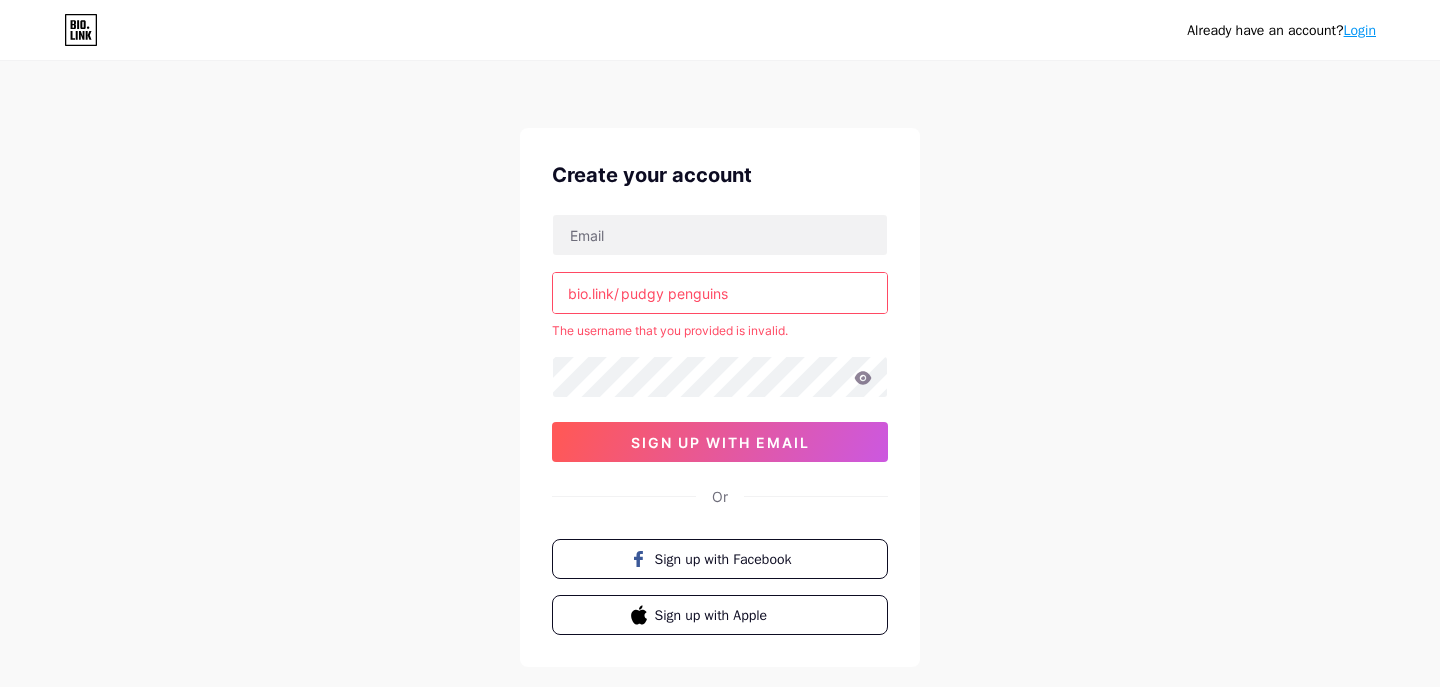 click on "Already have an account?  Login   Create your account         bio.link/   pudgy penguins     The username that you provided is invalid.                 sign up with email         Or       Sign up with Facebook
Sign up with Apple
By signing up, you agree to our  Terms of Service  and  Privacy Policy ." at bounding box center [720, 395] 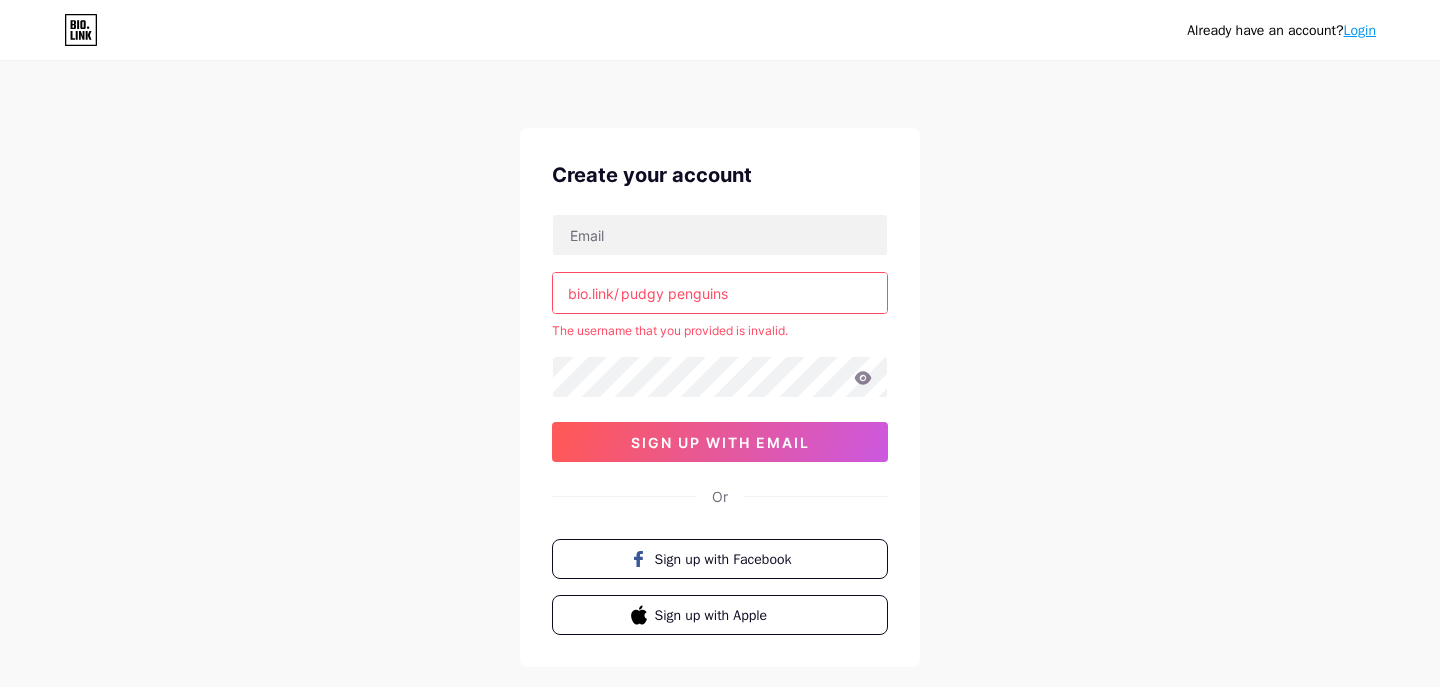 click on "pudgy penguins" at bounding box center [720, 293] 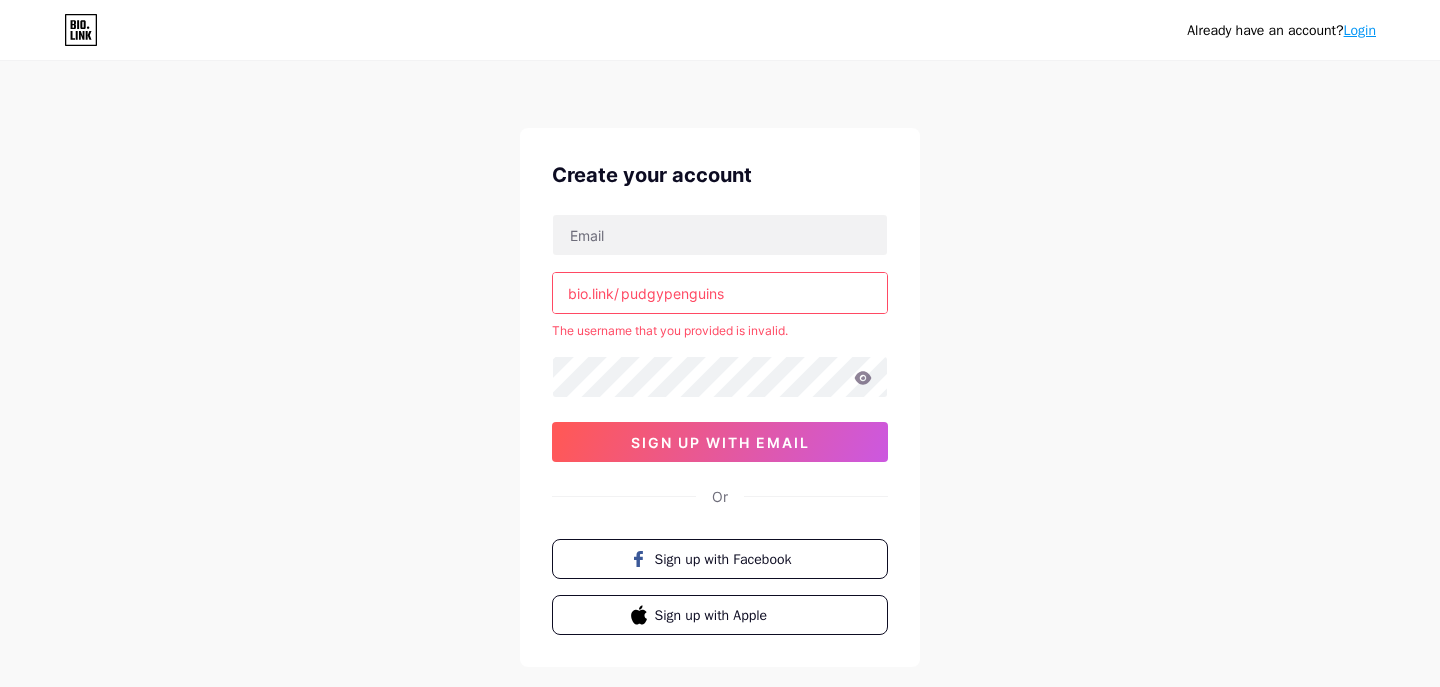 type on "pudgypenguins" 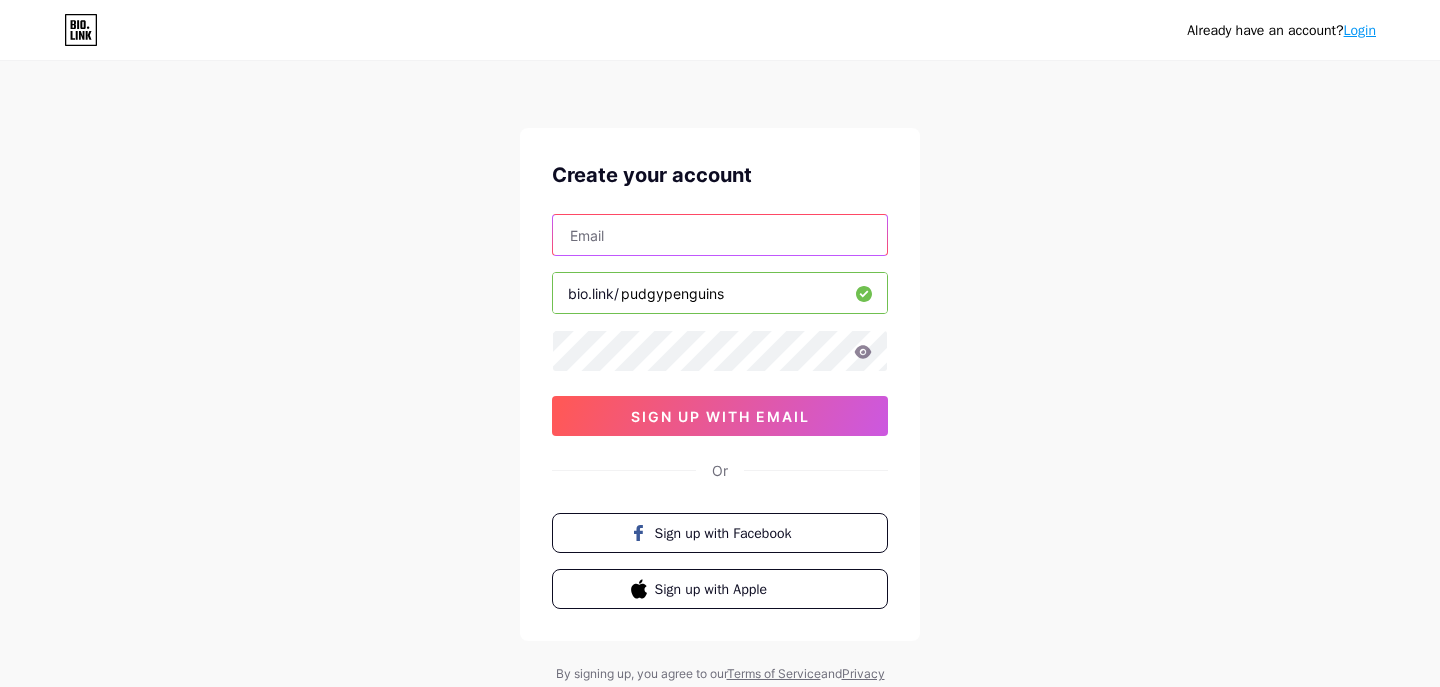 click at bounding box center [720, 235] 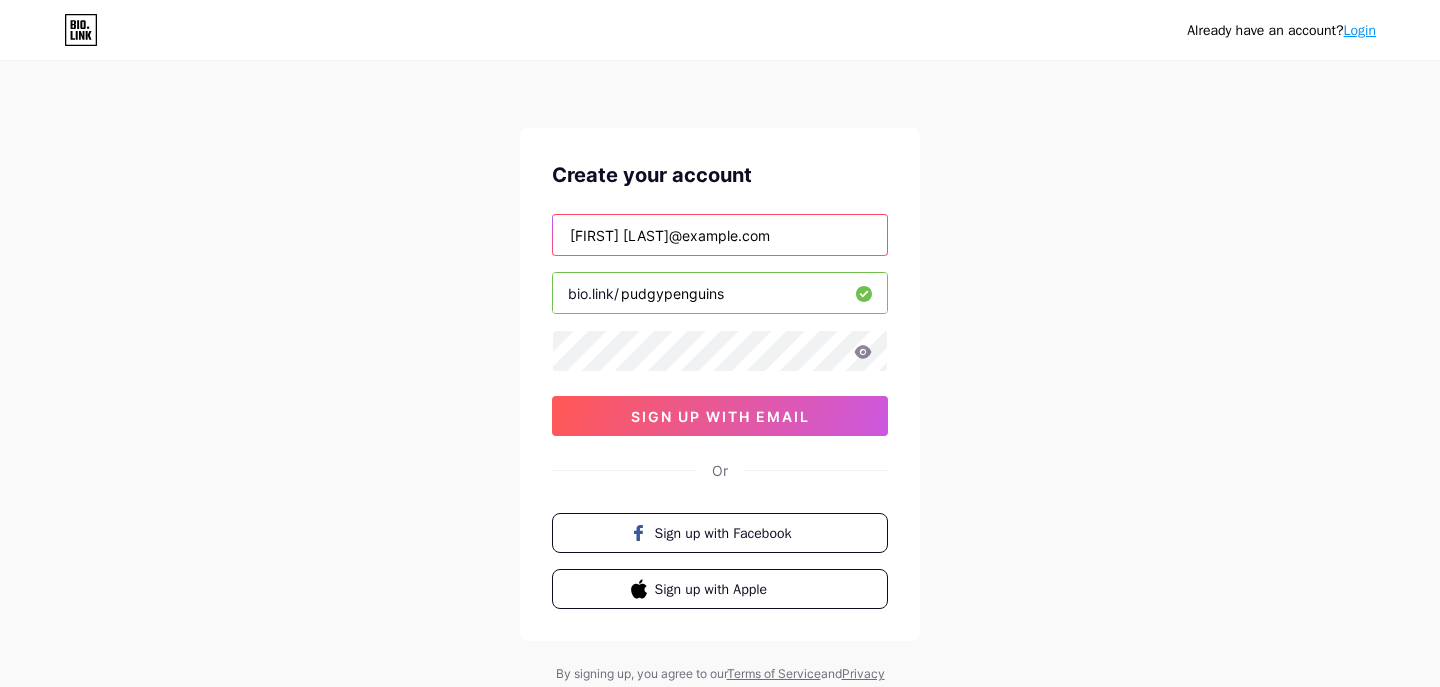 type on "[FIRST] [LAST]@example.com" 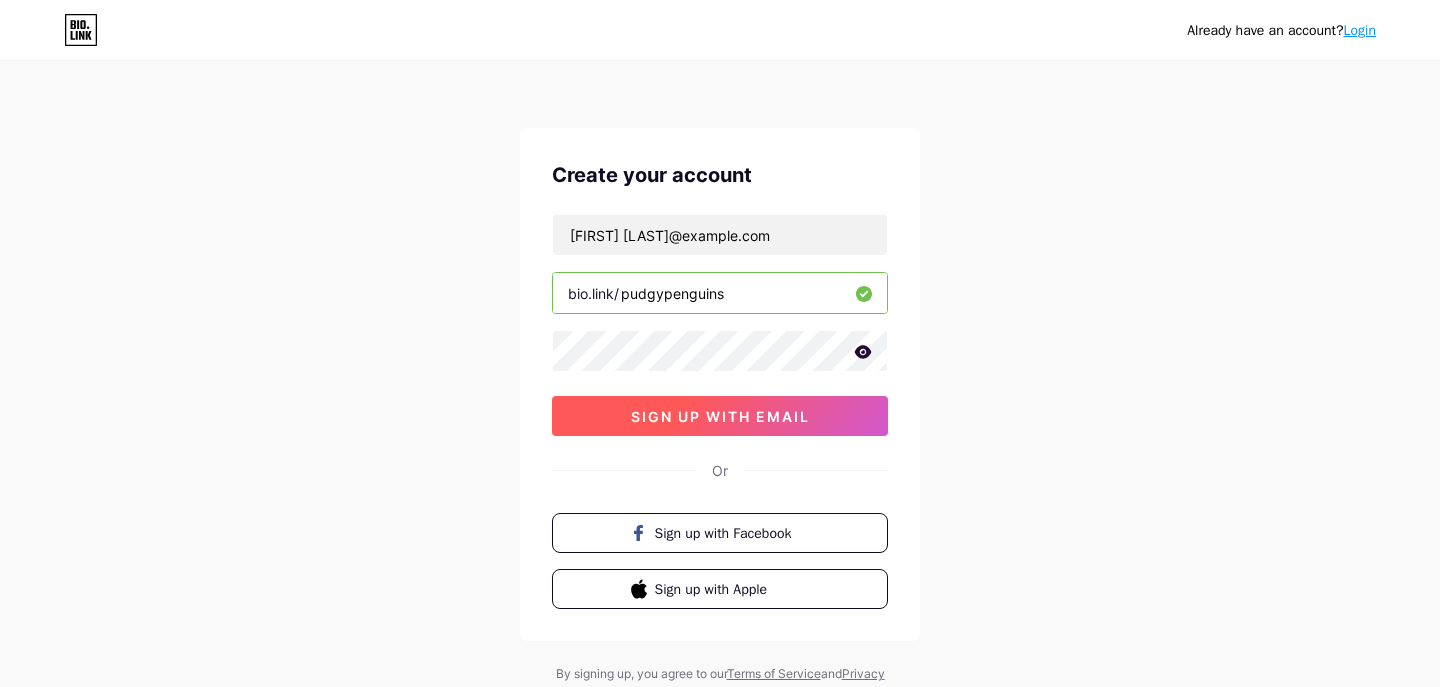 click on "sign up with email" at bounding box center [720, 416] 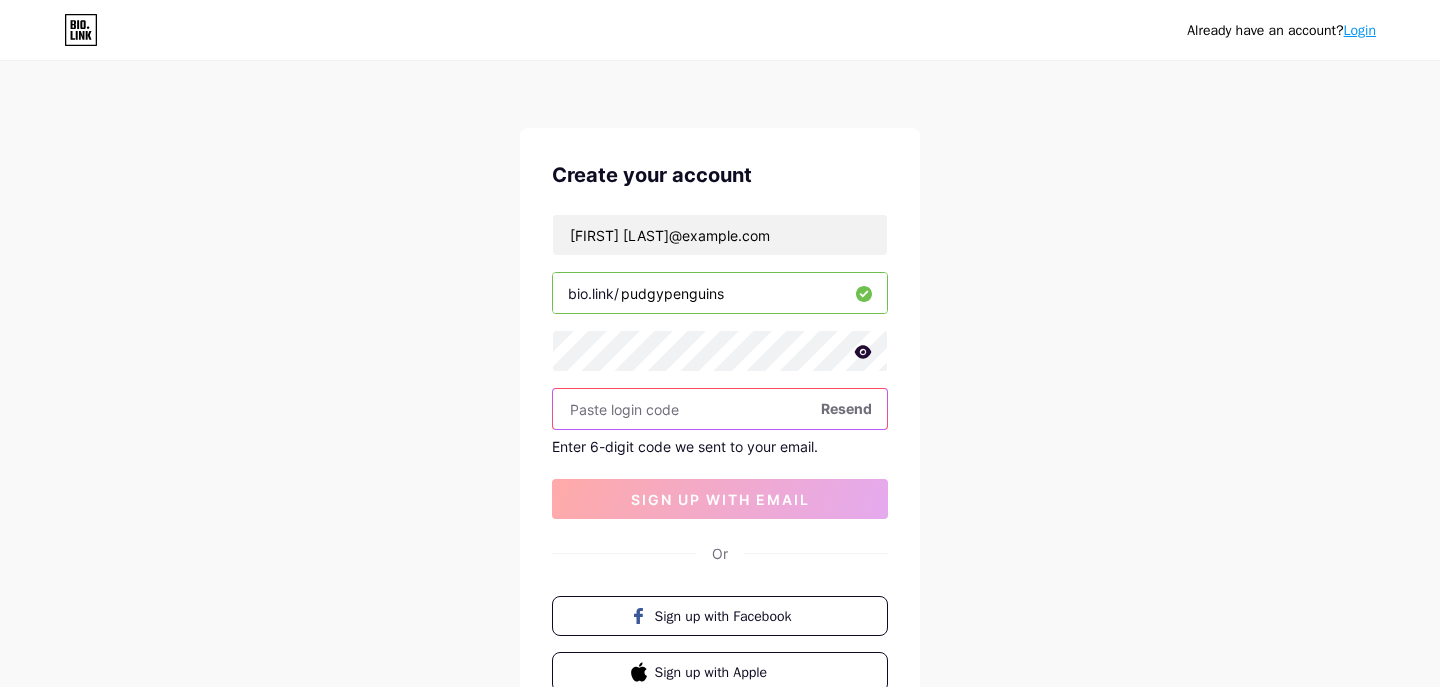 paste on "503887" 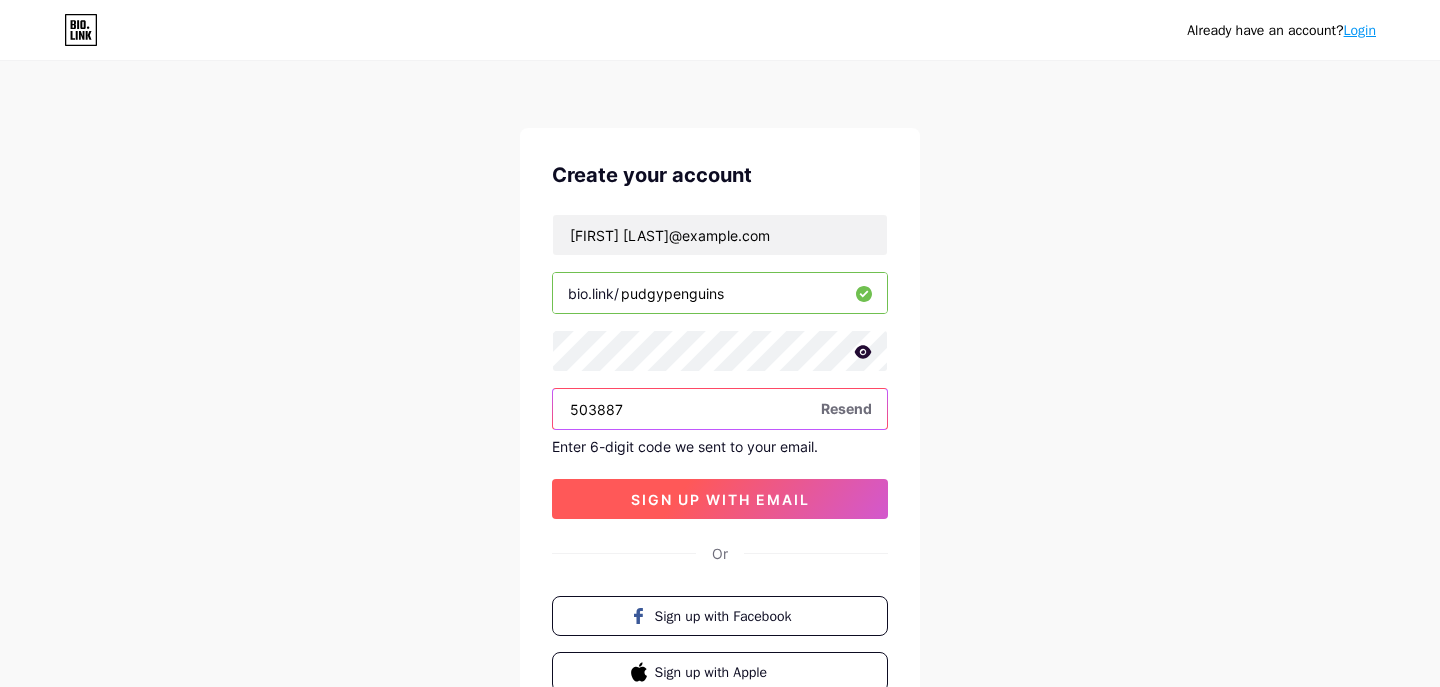 type on "503887" 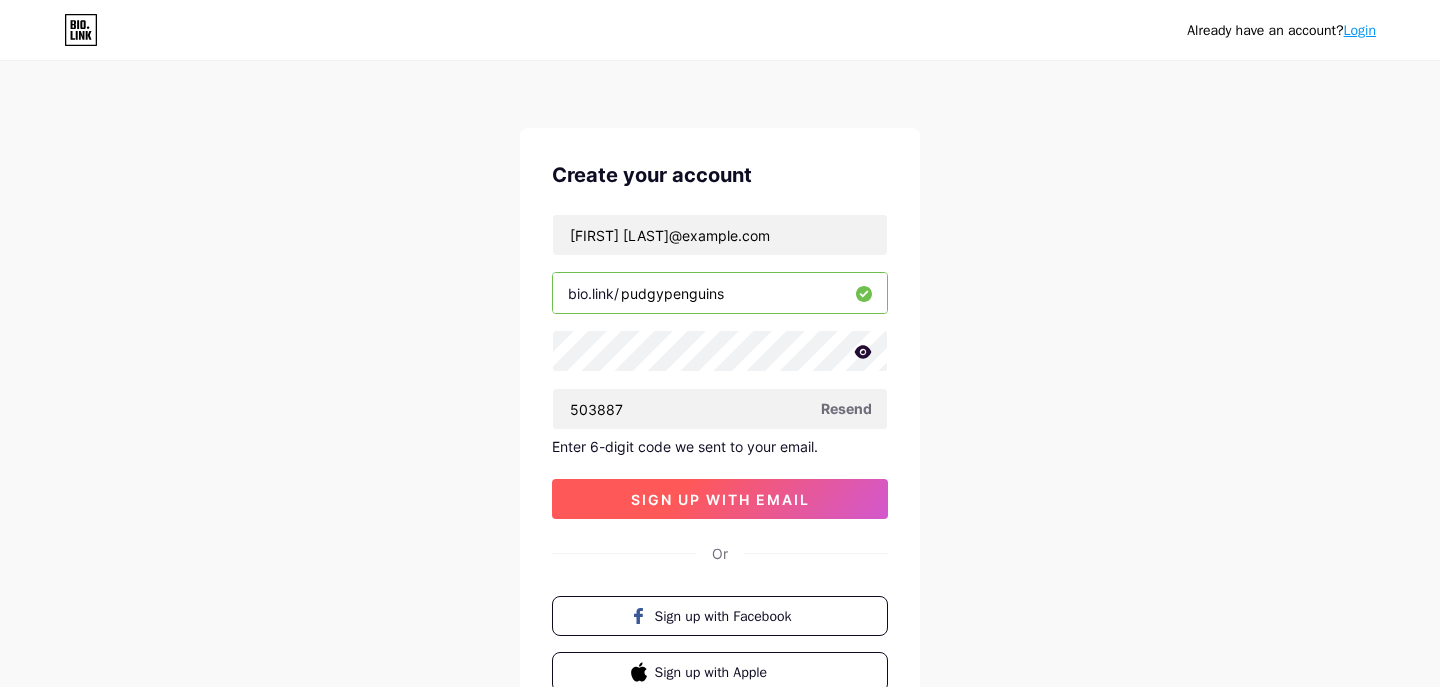click on "sign up with email" at bounding box center [720, 499] 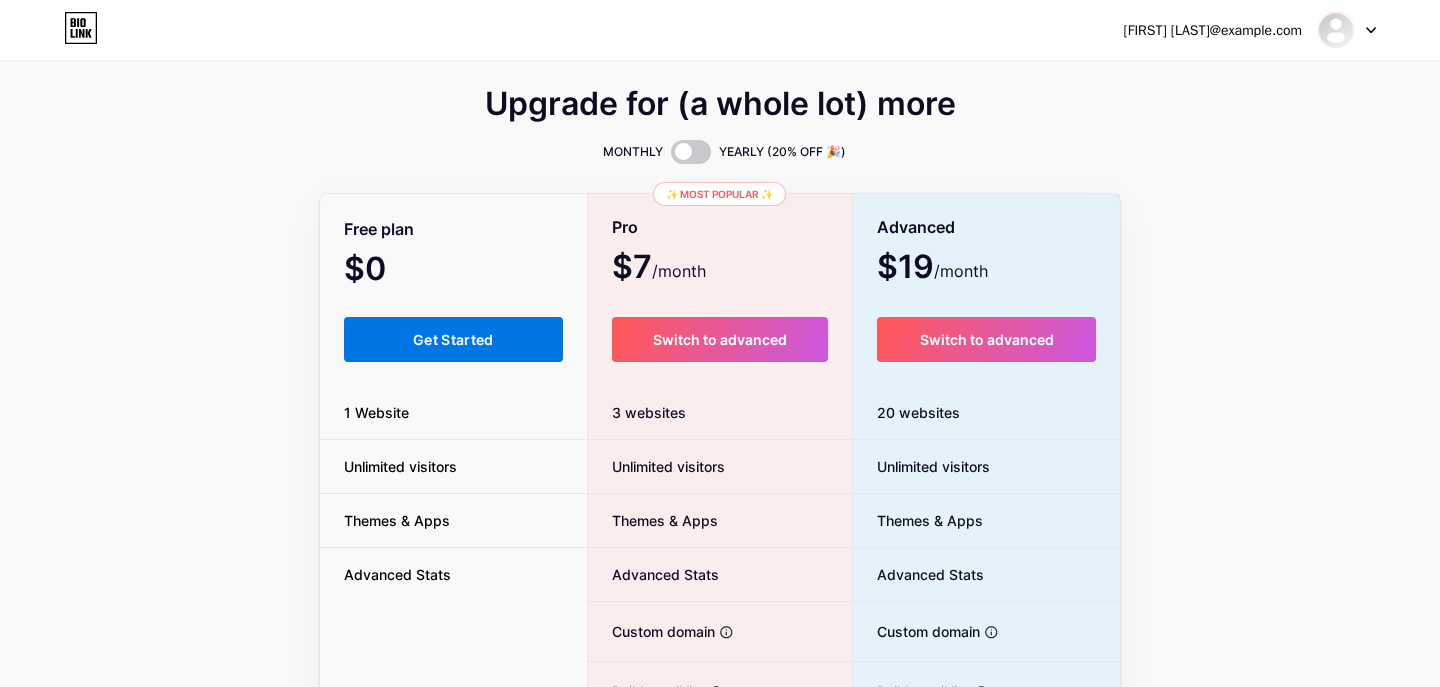 click on "Get Started" at bounding box center (453, 339) 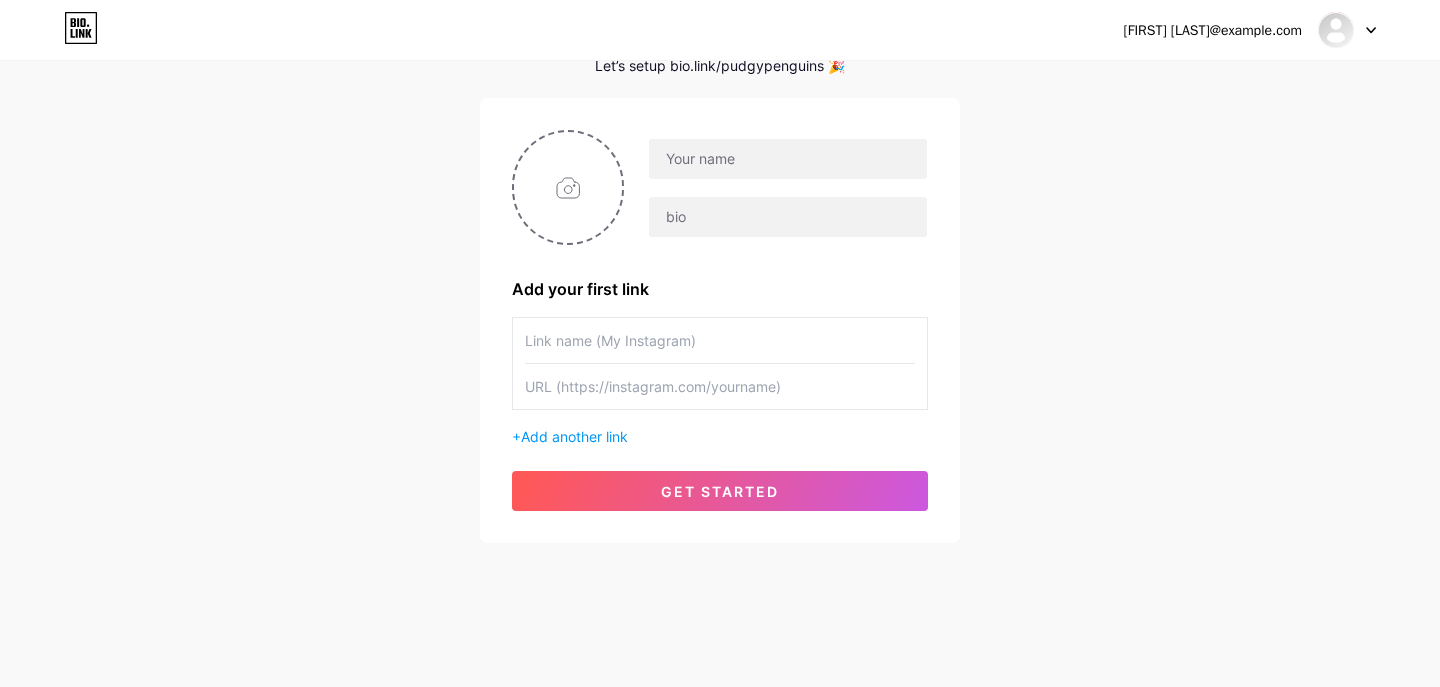 scroll, scrollTop: 89, scrollLeft: 0, axis: vertical 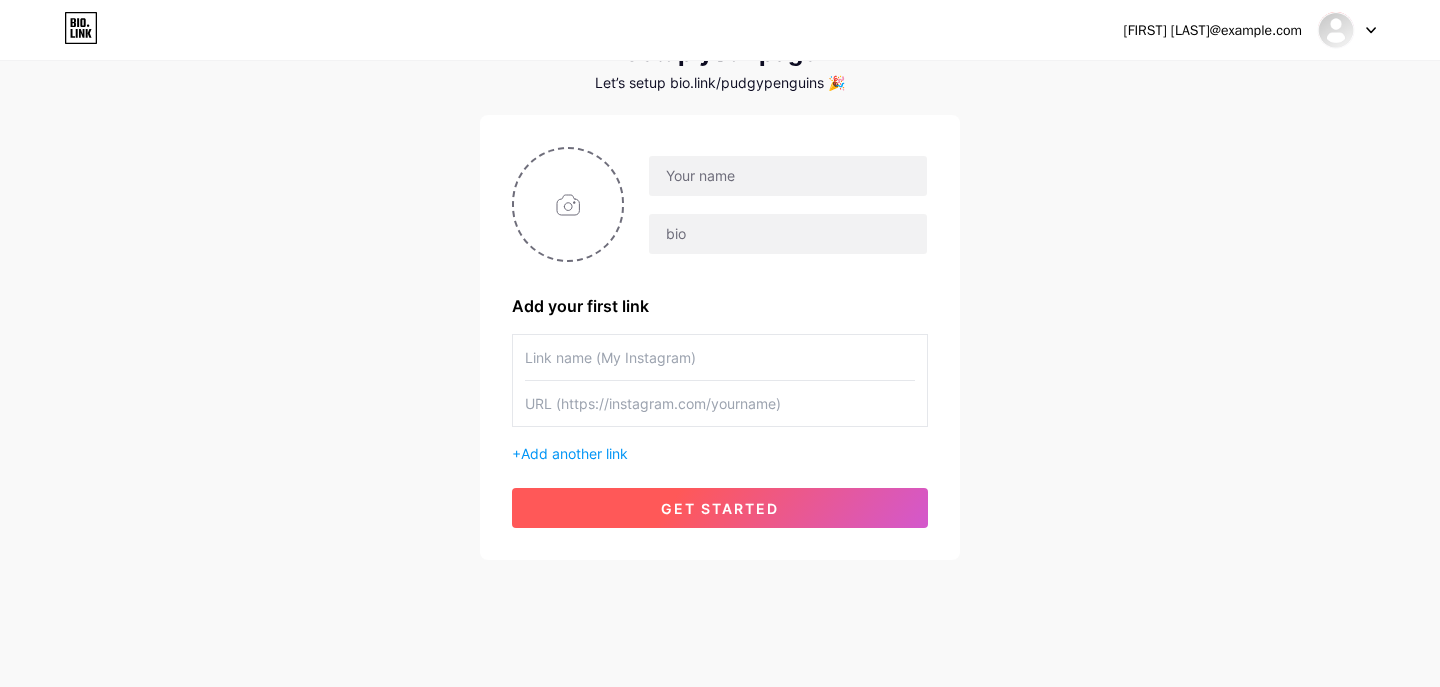click on "get started" at bounding box center [720, 508] 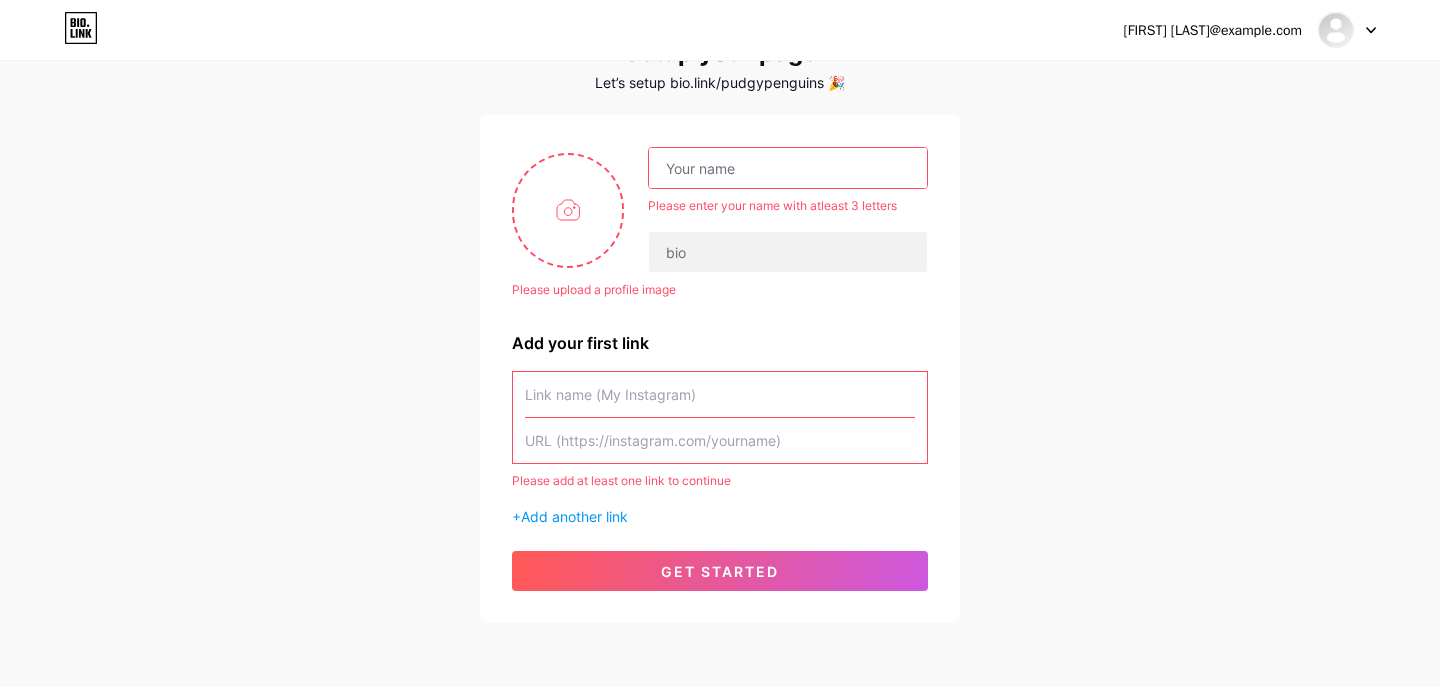 click at bounding box center (788, 168) 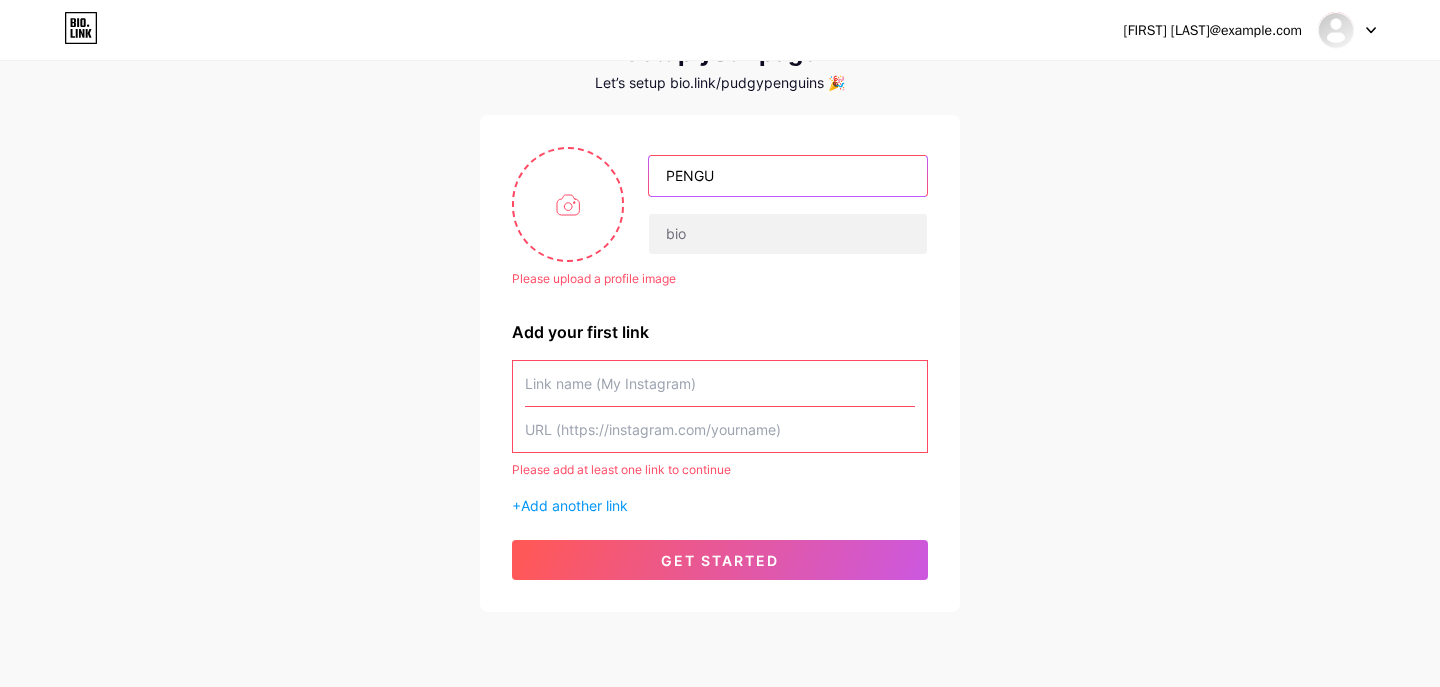 type on "PENGU" 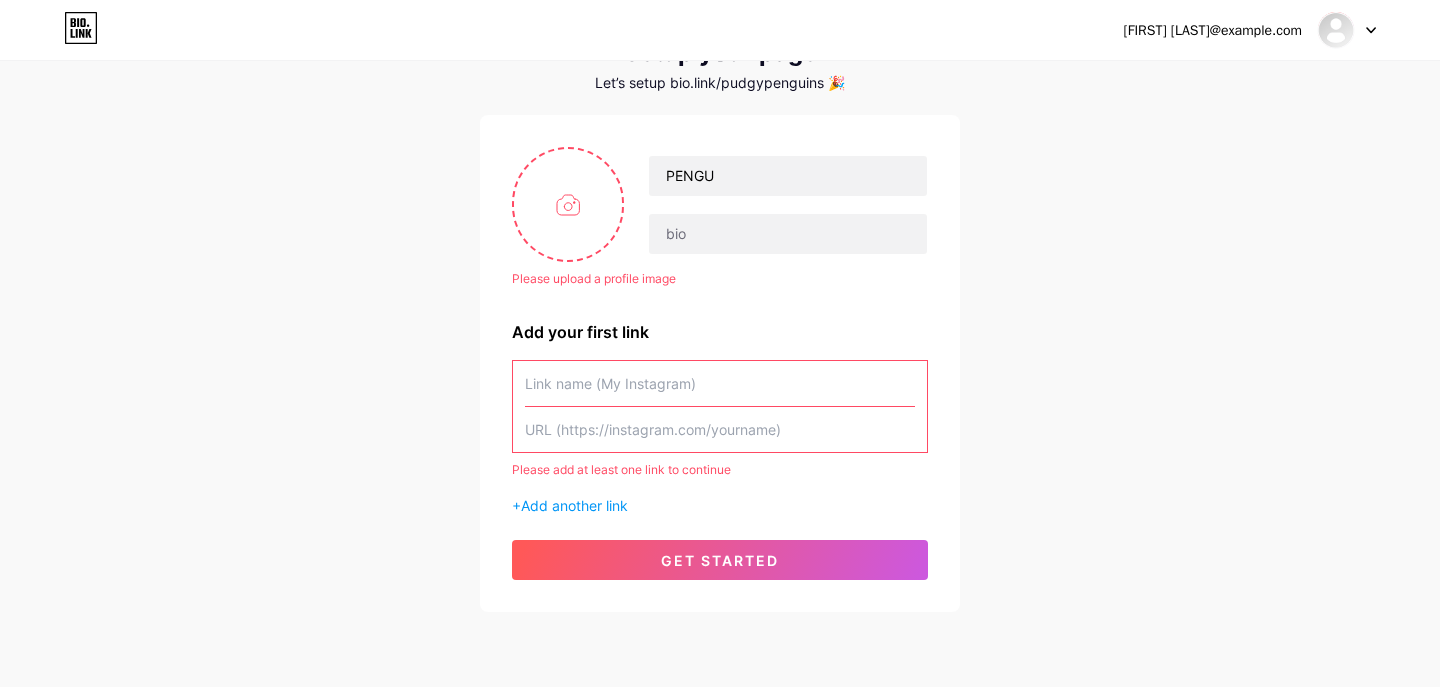 click on "[FIRST] [LAST]@example.com           Dashboard     Logout   Setup your page   Let’s setup bio.link/[BRAND] 🎉             Please upload a profile image   PENGU       Please upload a profile image   Add your first link         Please add at least one link to continue
+  Add another link     get started" at bounding box center (720, 293) 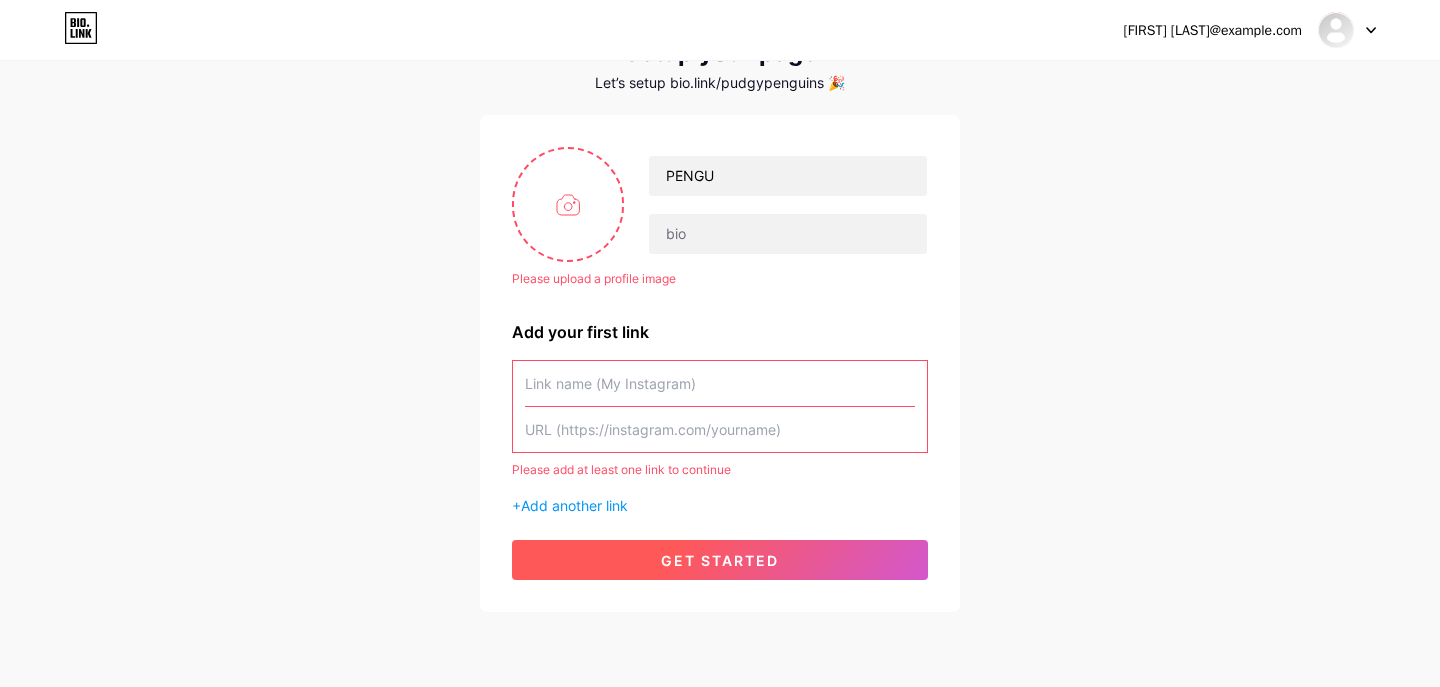 click on "get started" at bounding box center [720, 560] 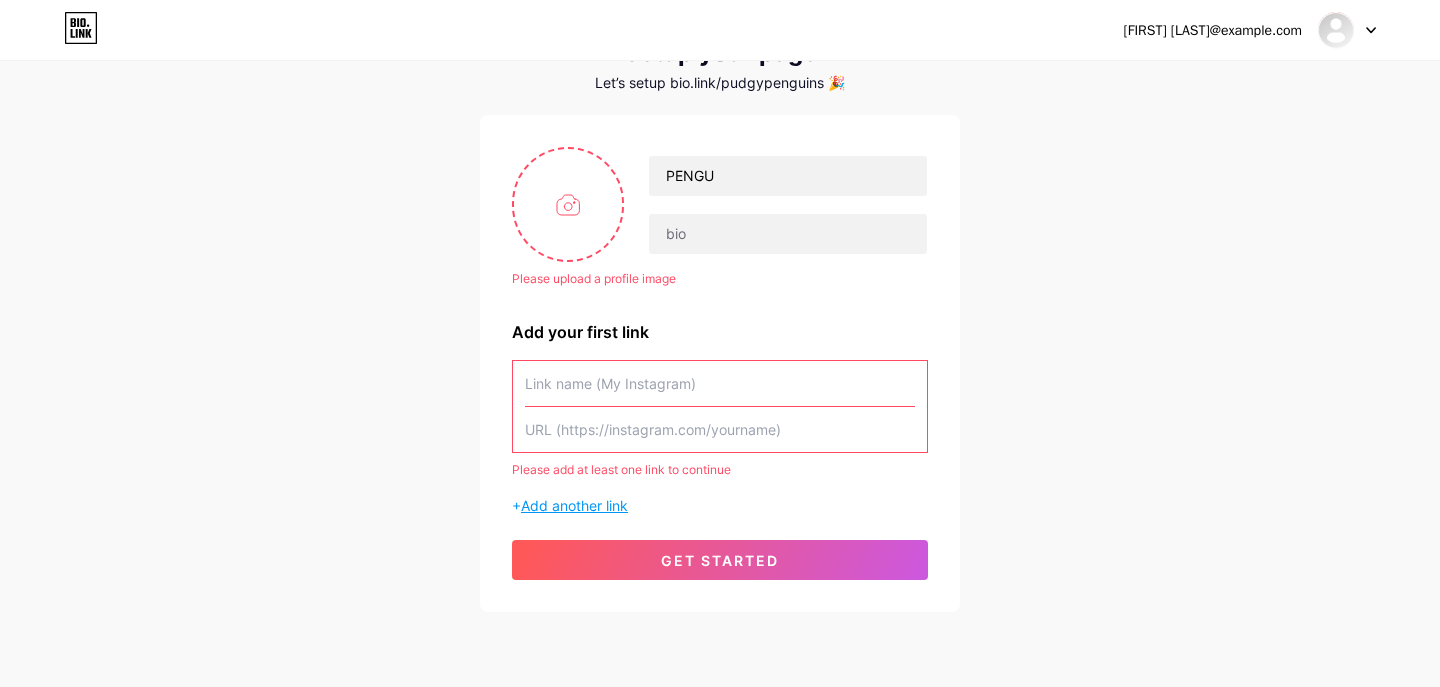 click on "Add another link" at bounding box center (574, 505) 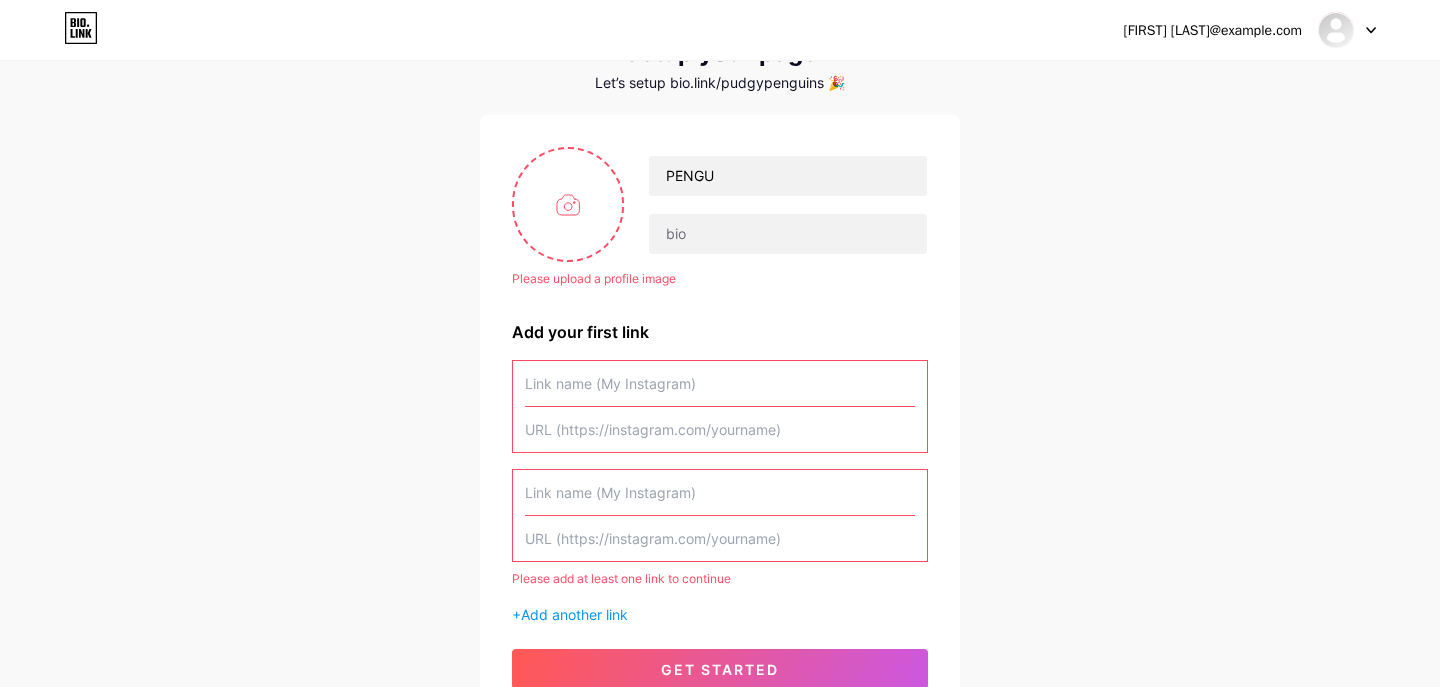 click 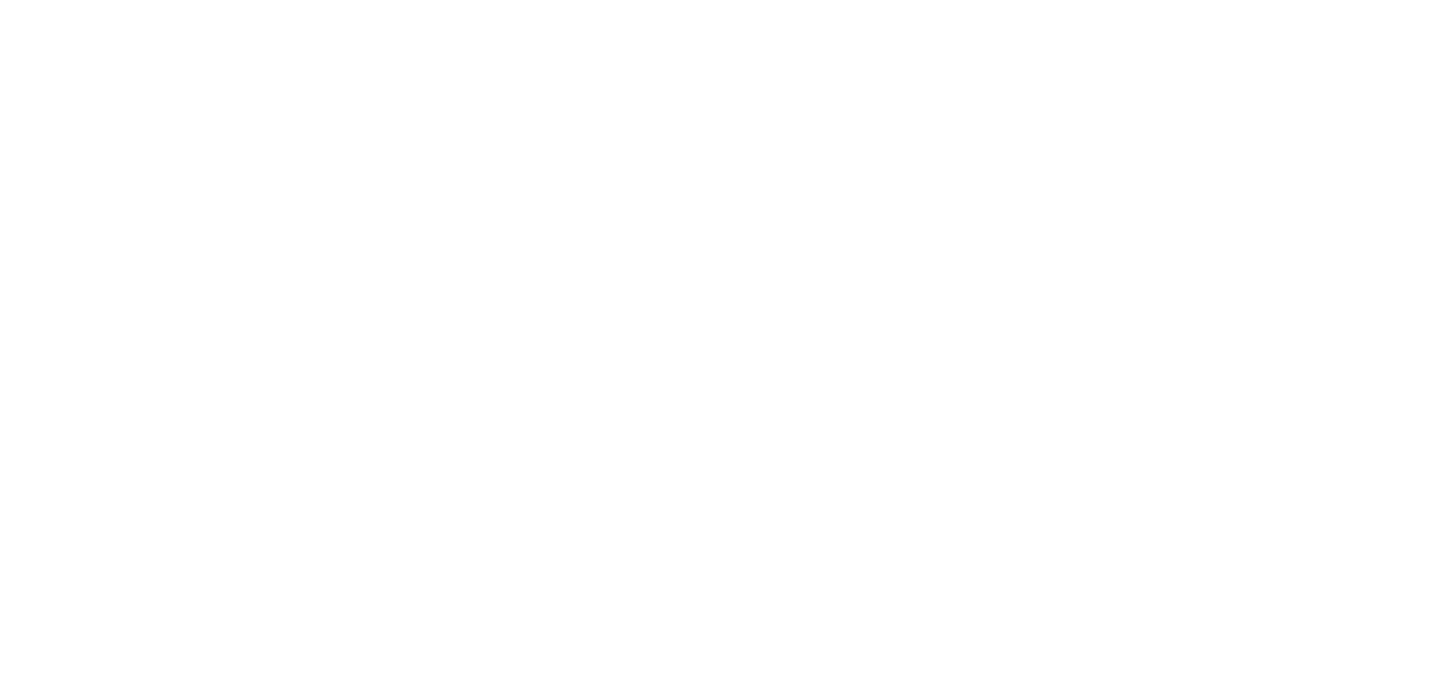 scroll, scrollTop: 0, scrollLeft: 0, axis: both 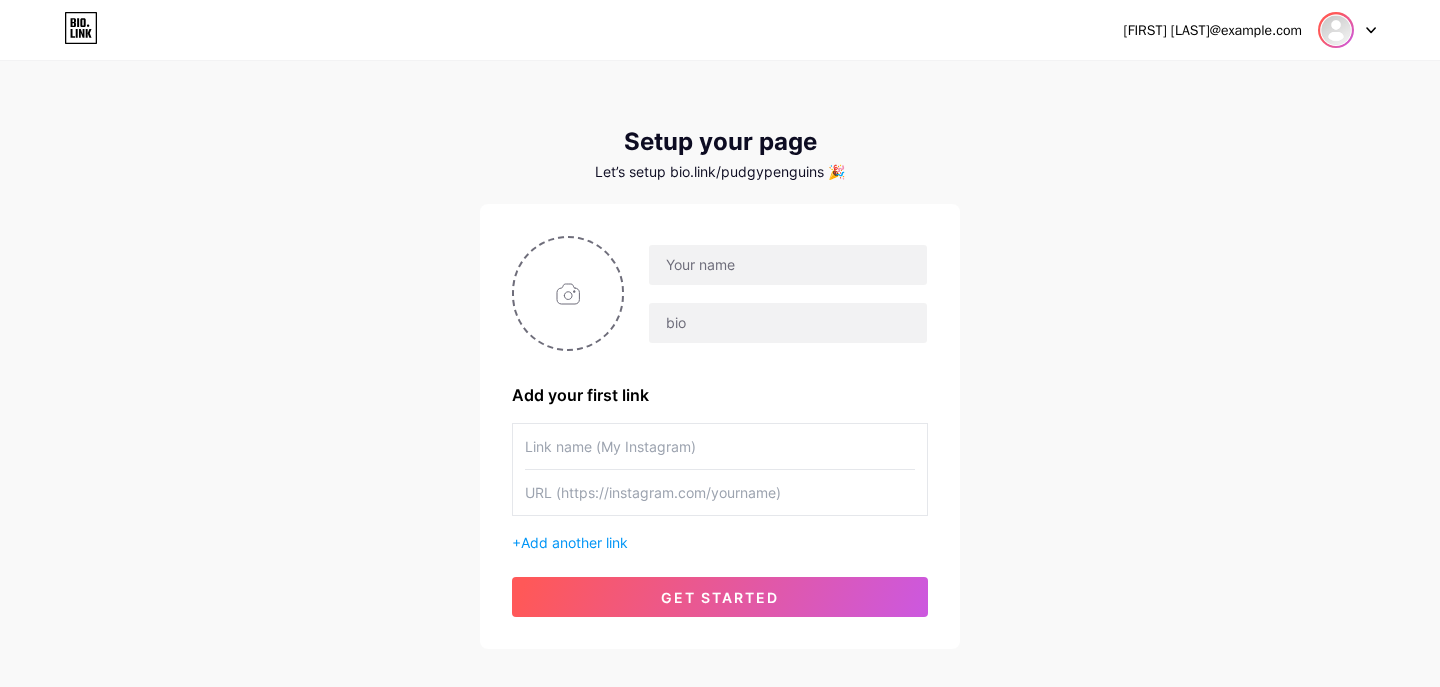 click at bounding box center (1336, 30) 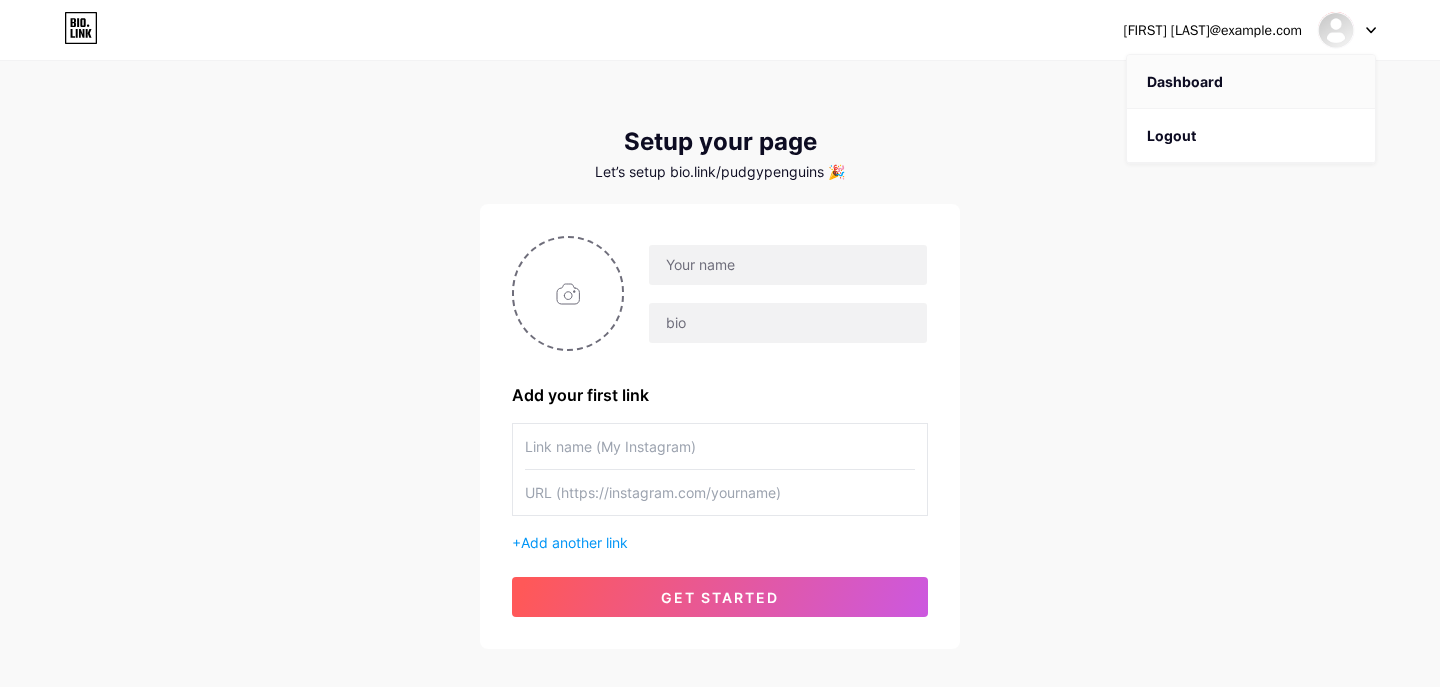 click on "Dashboard" at bounding box center (1251, 82) 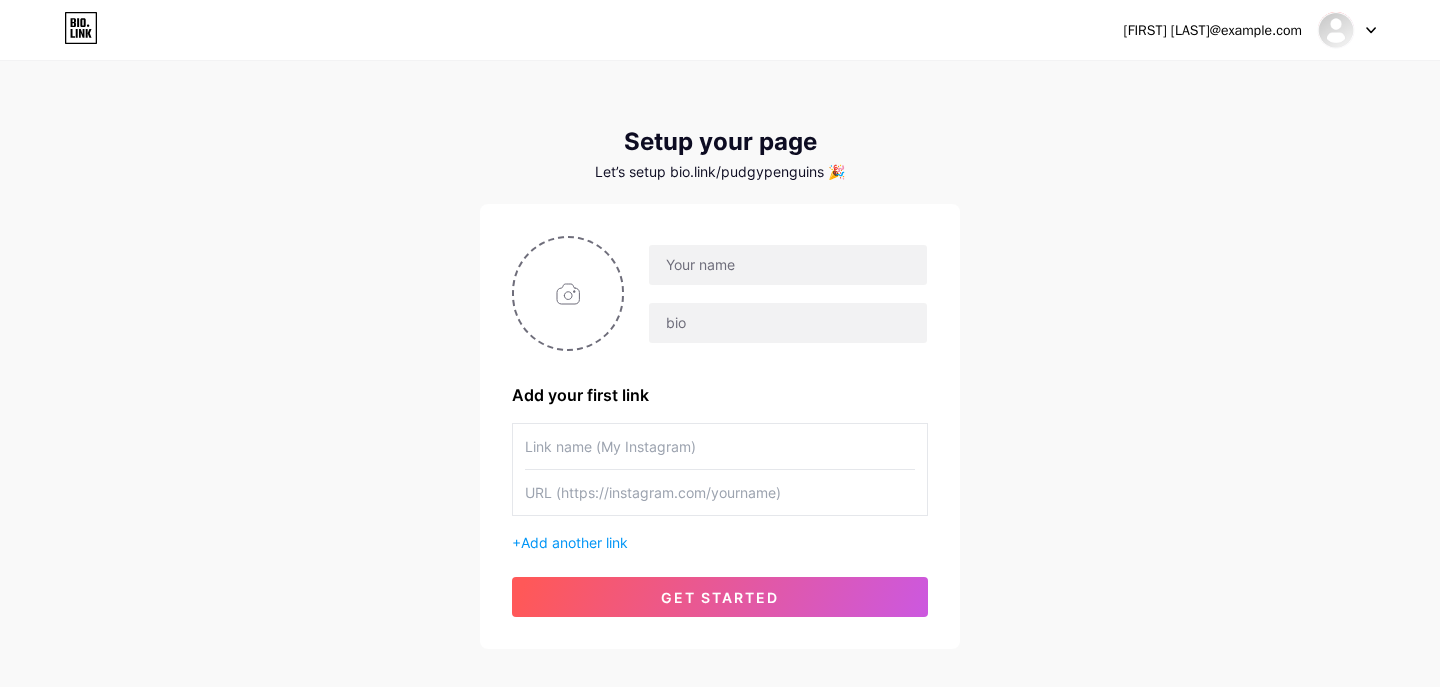scroll, scrollTop: 106, scrollLeft: 0, axis: vertical 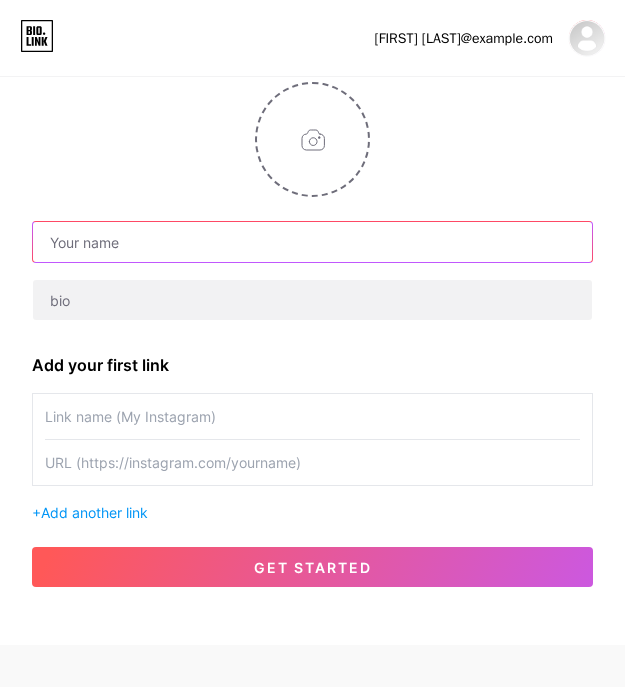 click at bounding box center (312, 242) 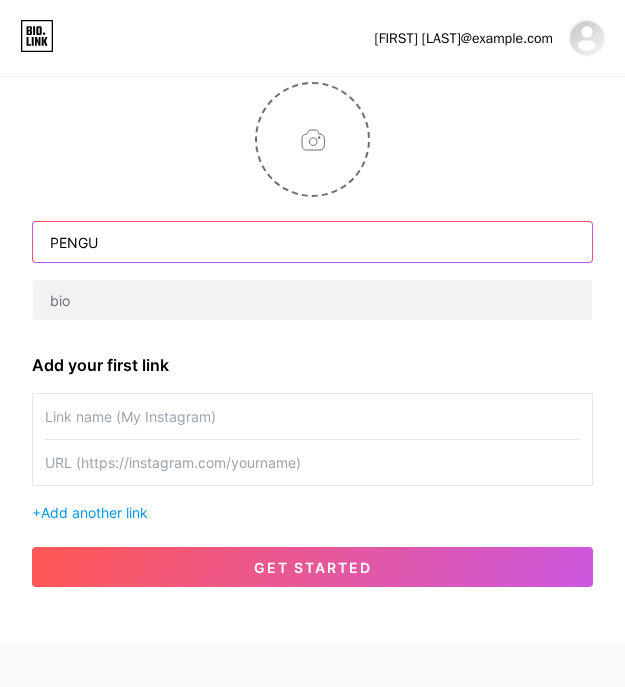 type on "PENGU" 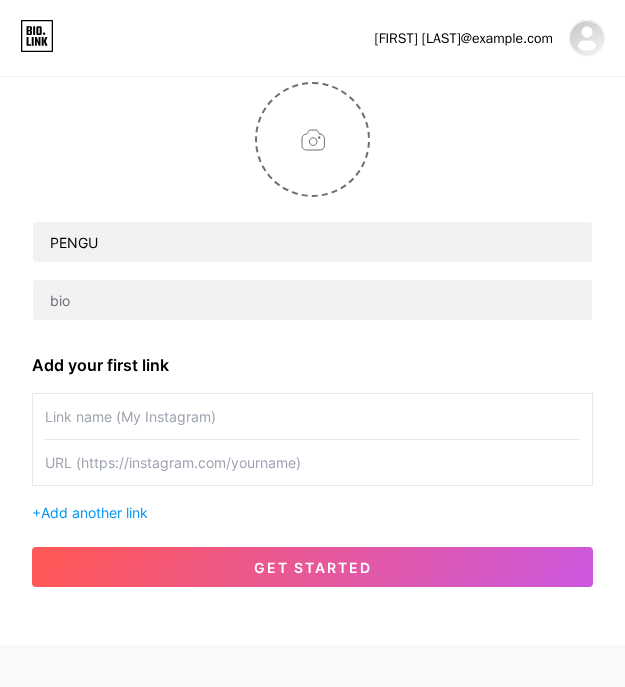click on "PENGU" at bounding box center [312, 201] 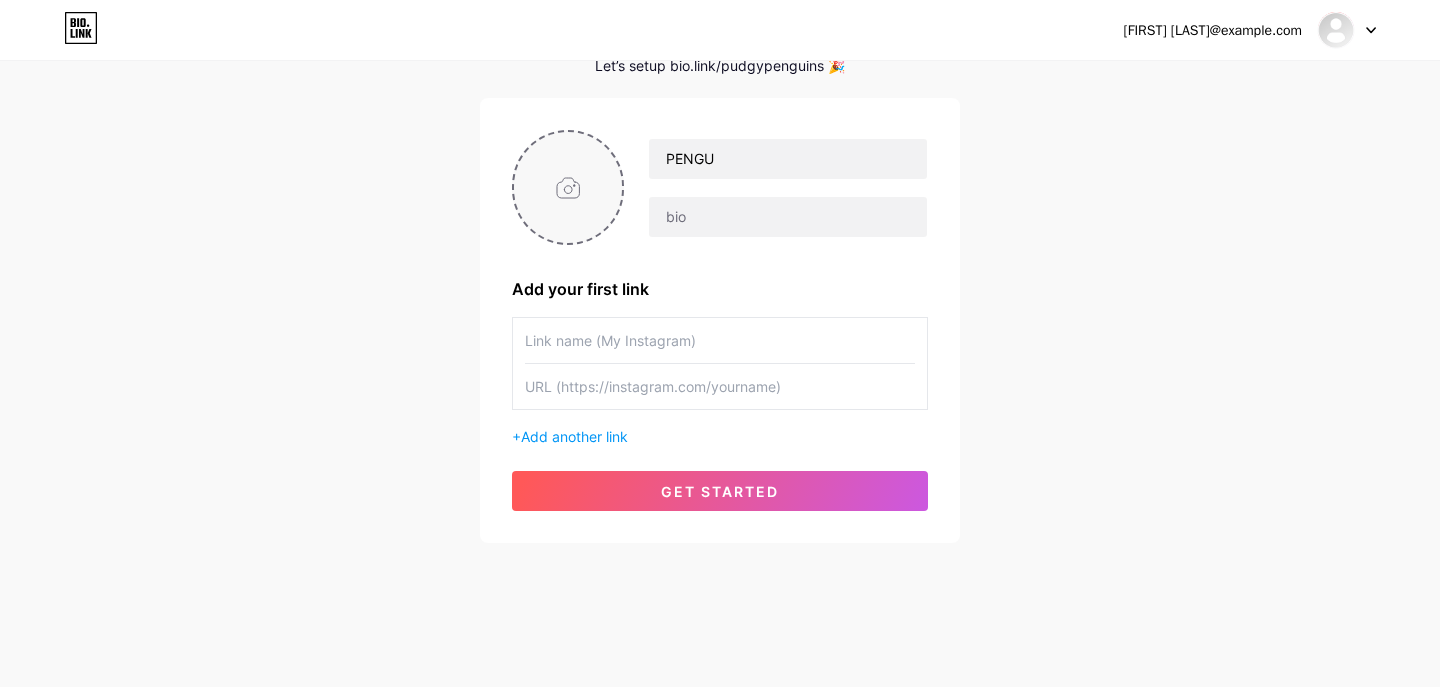 click at bounding box center (568, 187) 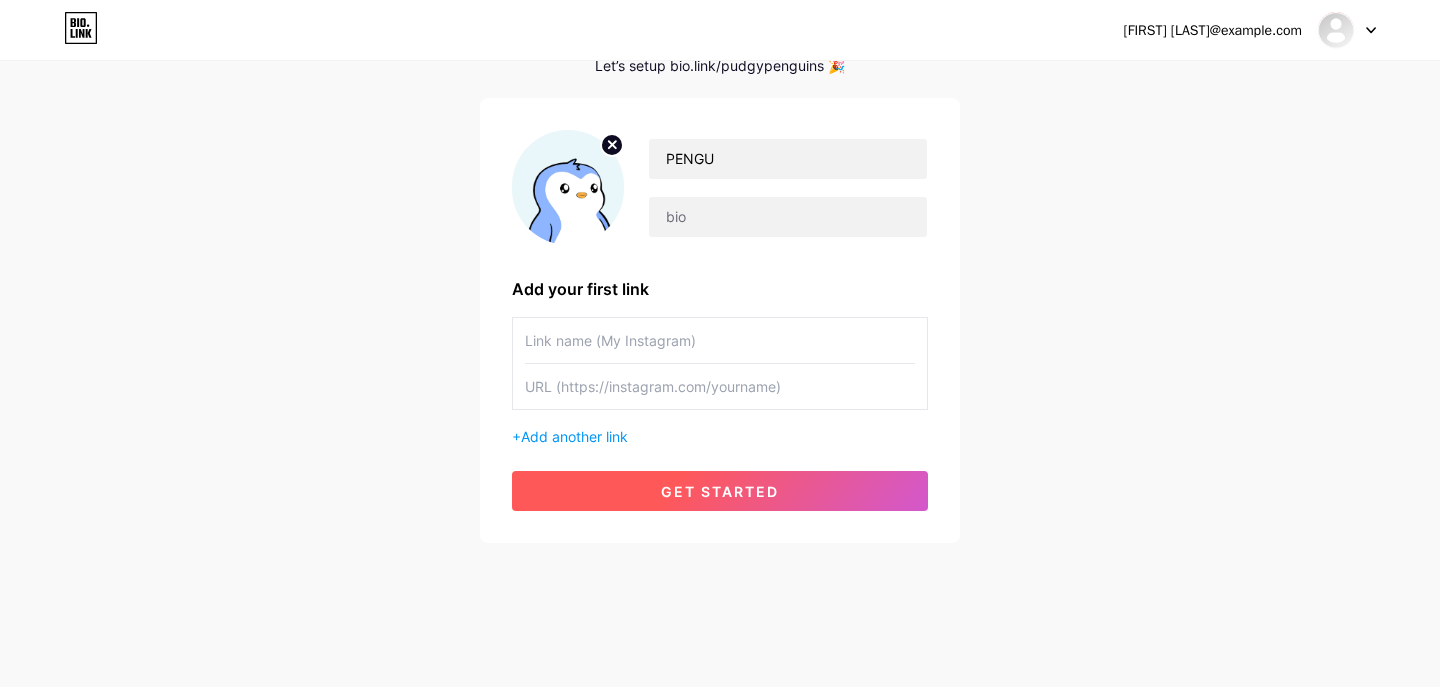 click on "get started" at bounding box center (720, 491) 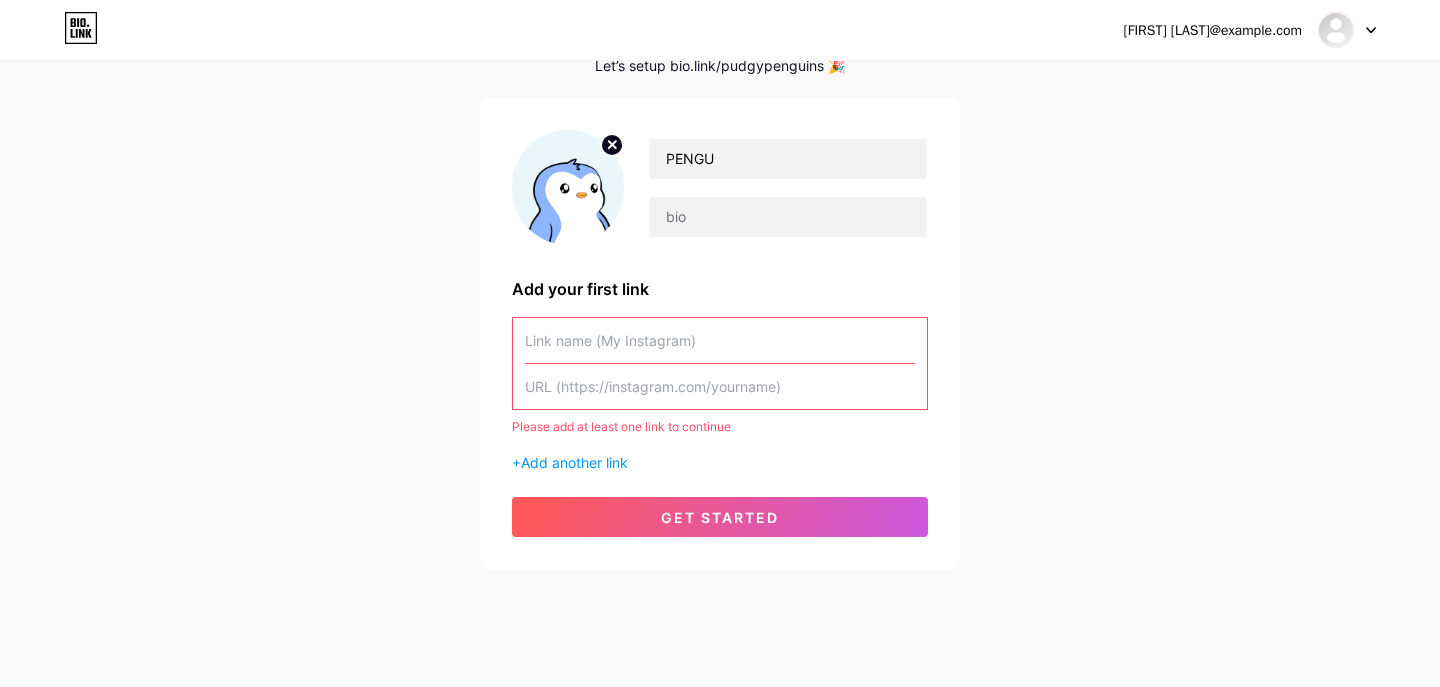 click at bounding box center [720, 386] 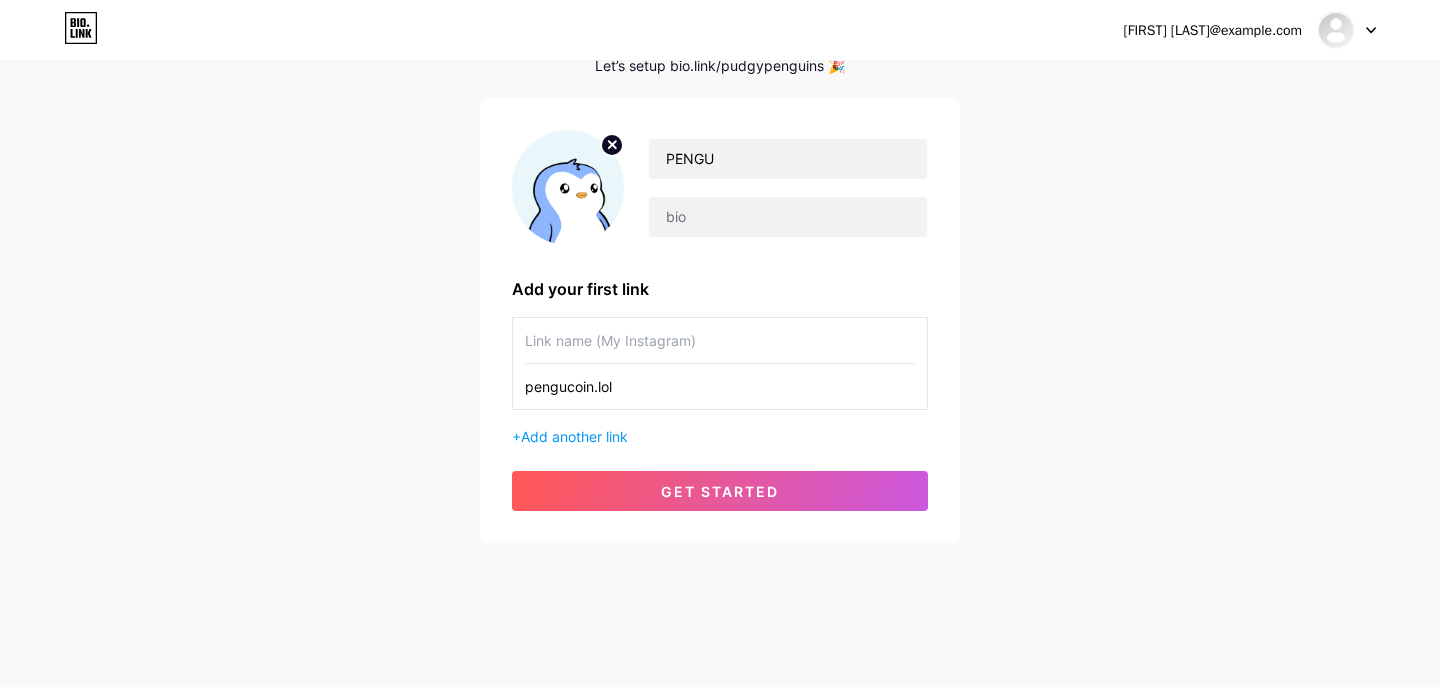 type on "pengucoin.lol" 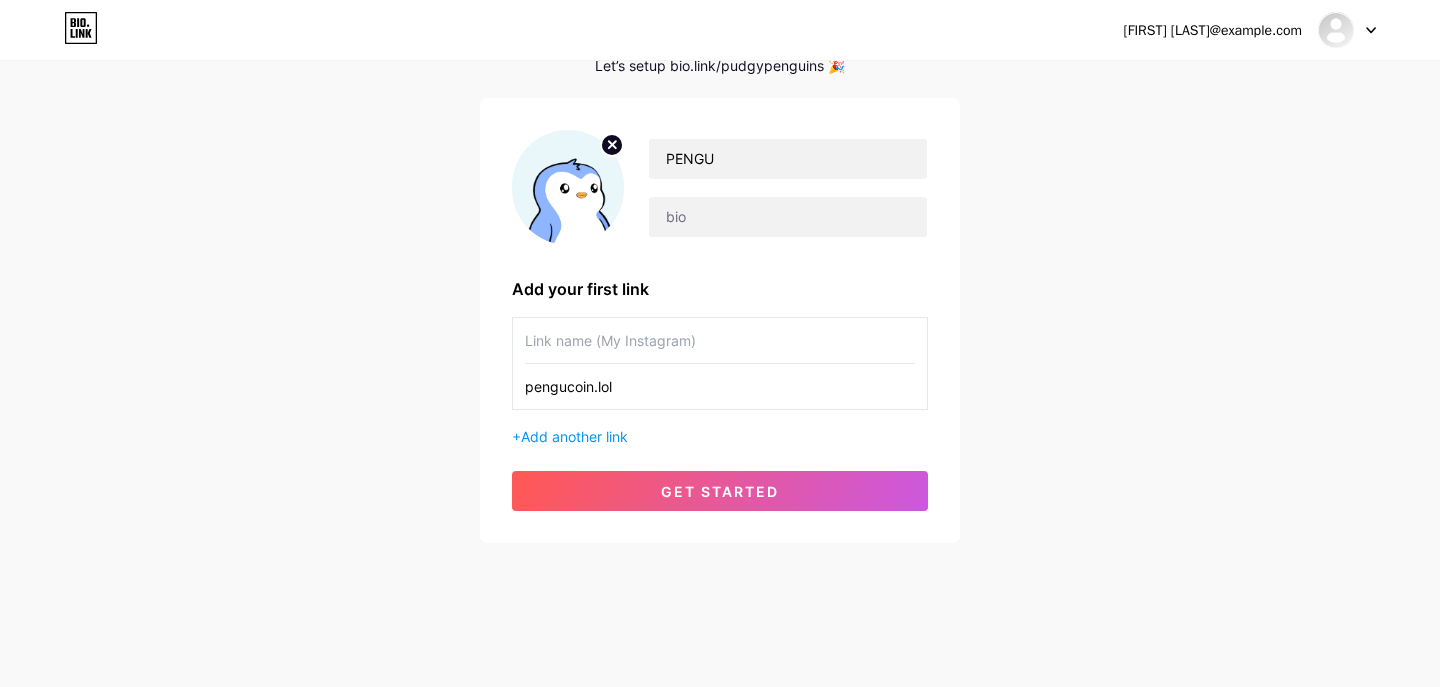 drag, startPoint x: 1073, startPoint y: 304, endPoint x: 1021, endPoint y: 313, distance: 52.773098 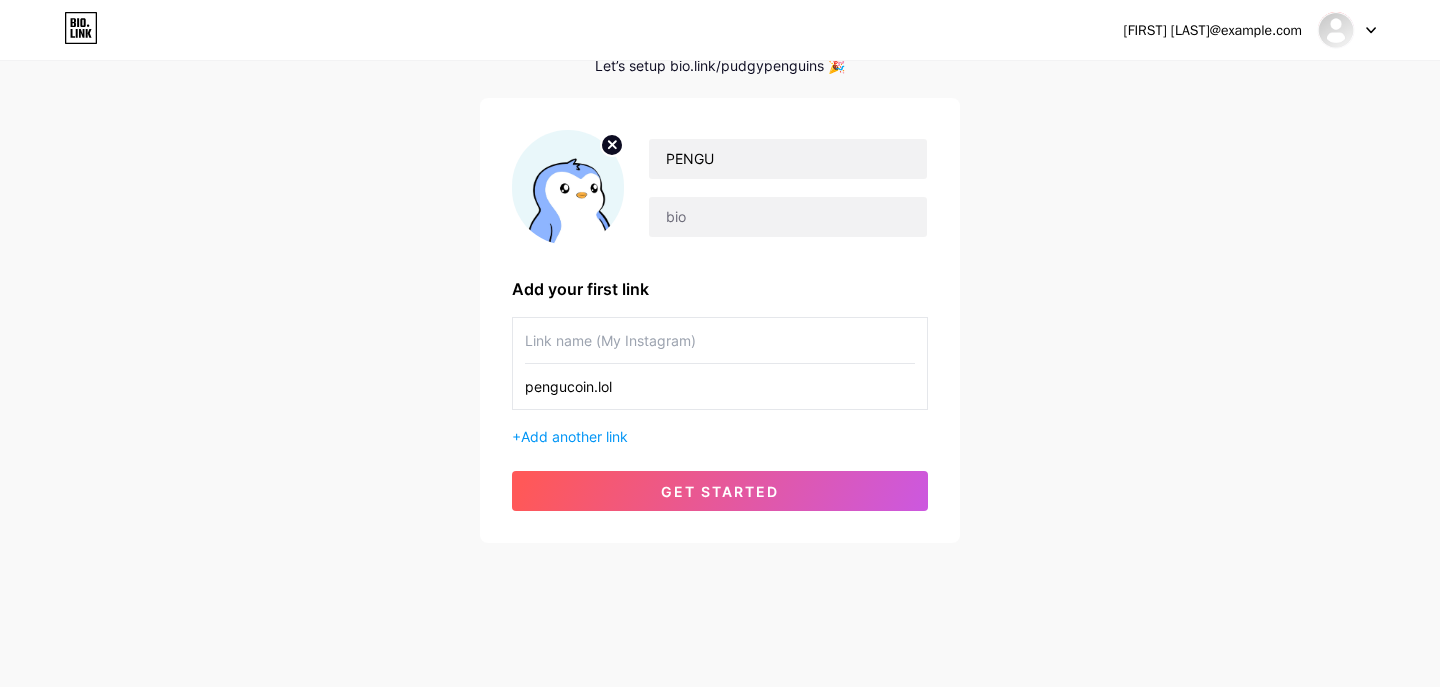 click on "[FIRST] [LAST]@example.com           Dashboard     Logout   Setup your page   Let’s setup bio.link/[BRAND] 🎉             Please upload a profile image   PENGU       Please upload a profile image   Add your first link         Please add at least one link to continue
+  Add another link     get started" at bounding box center [720, 250] 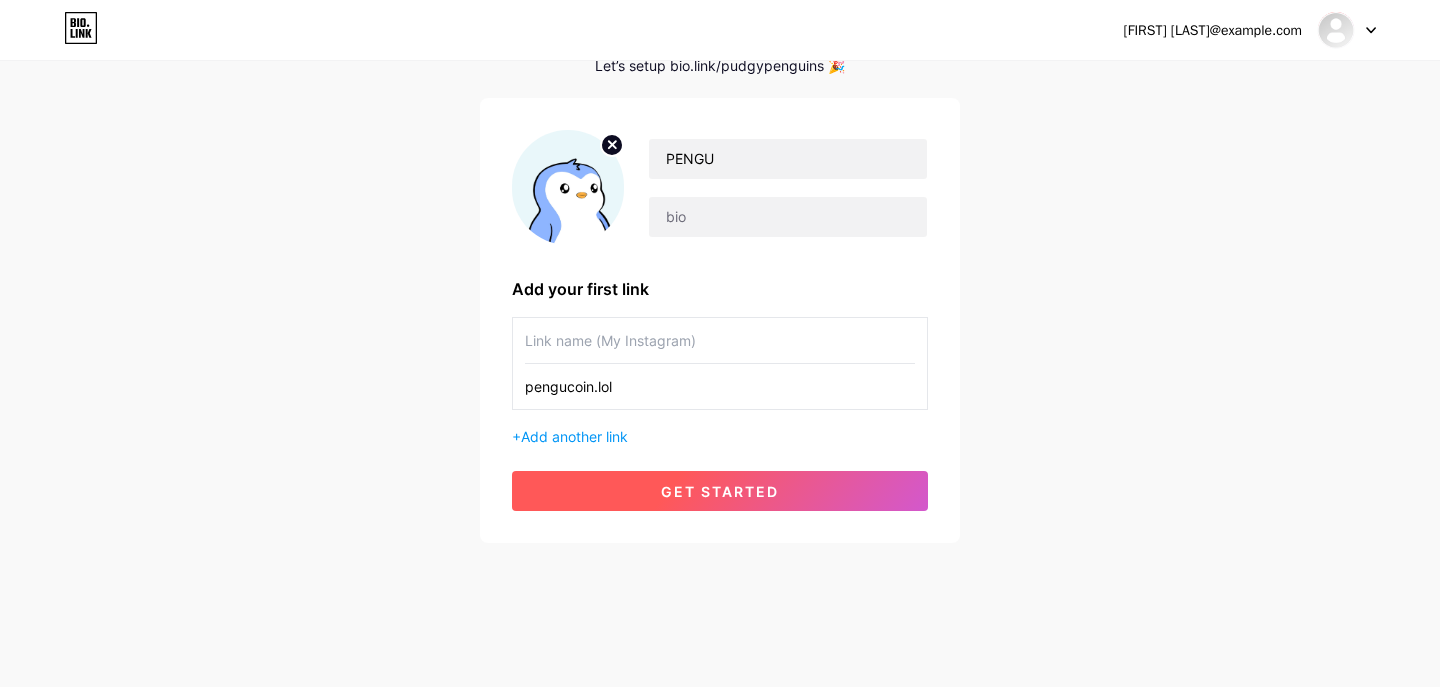 click on "get started" at bounding box center (720, 491) 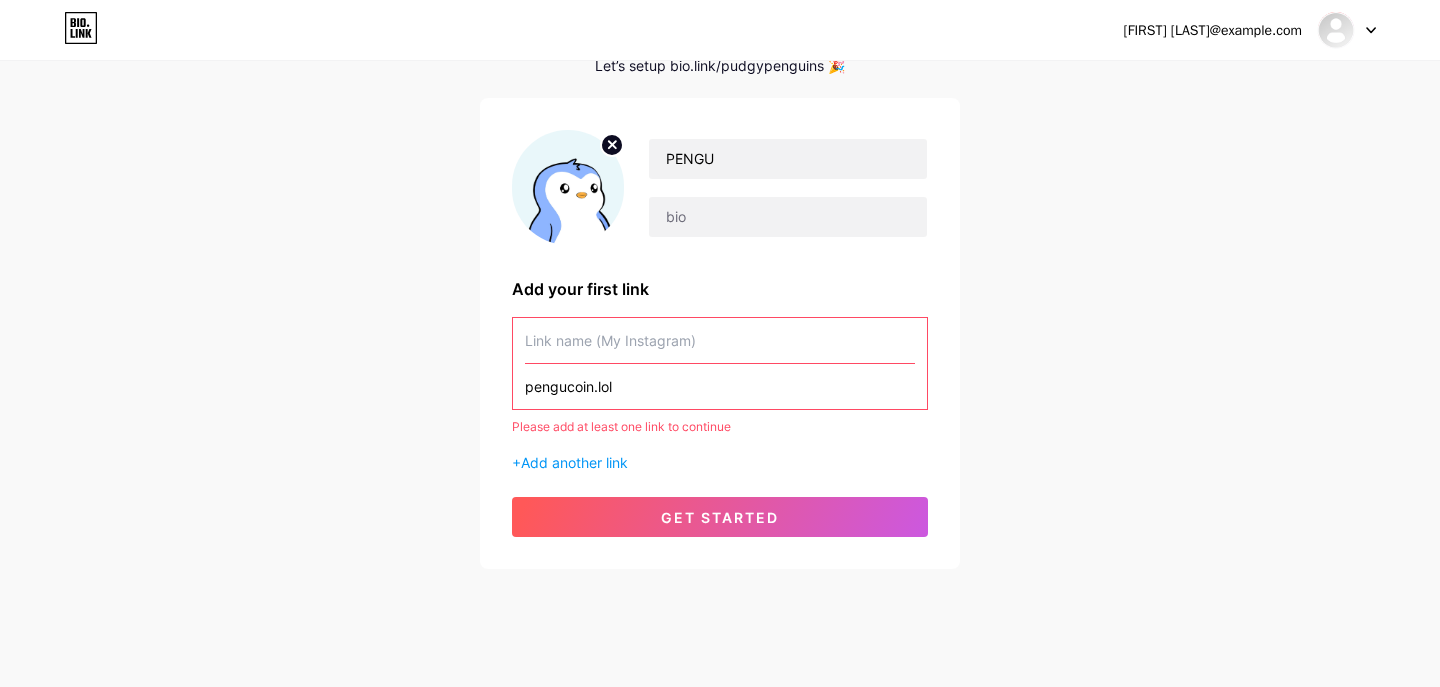 click at bounding box center [720, 340] 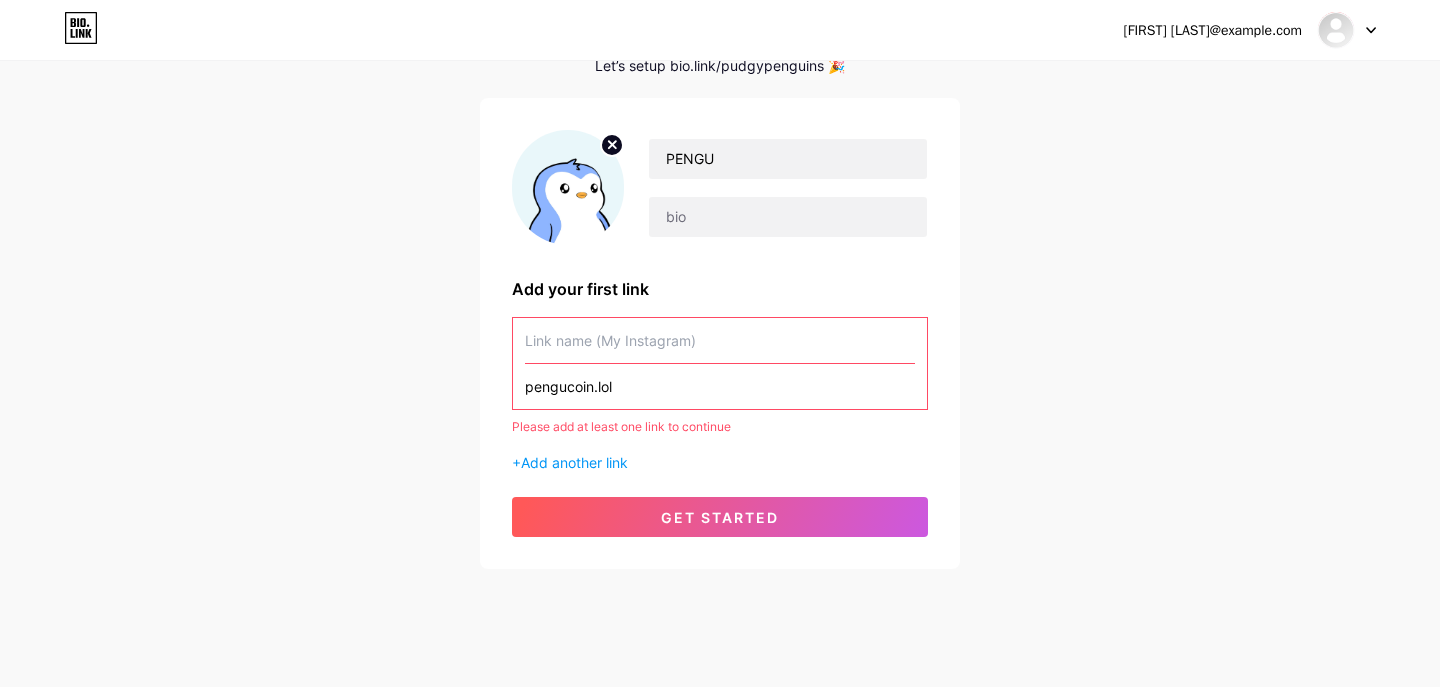 type on "M" 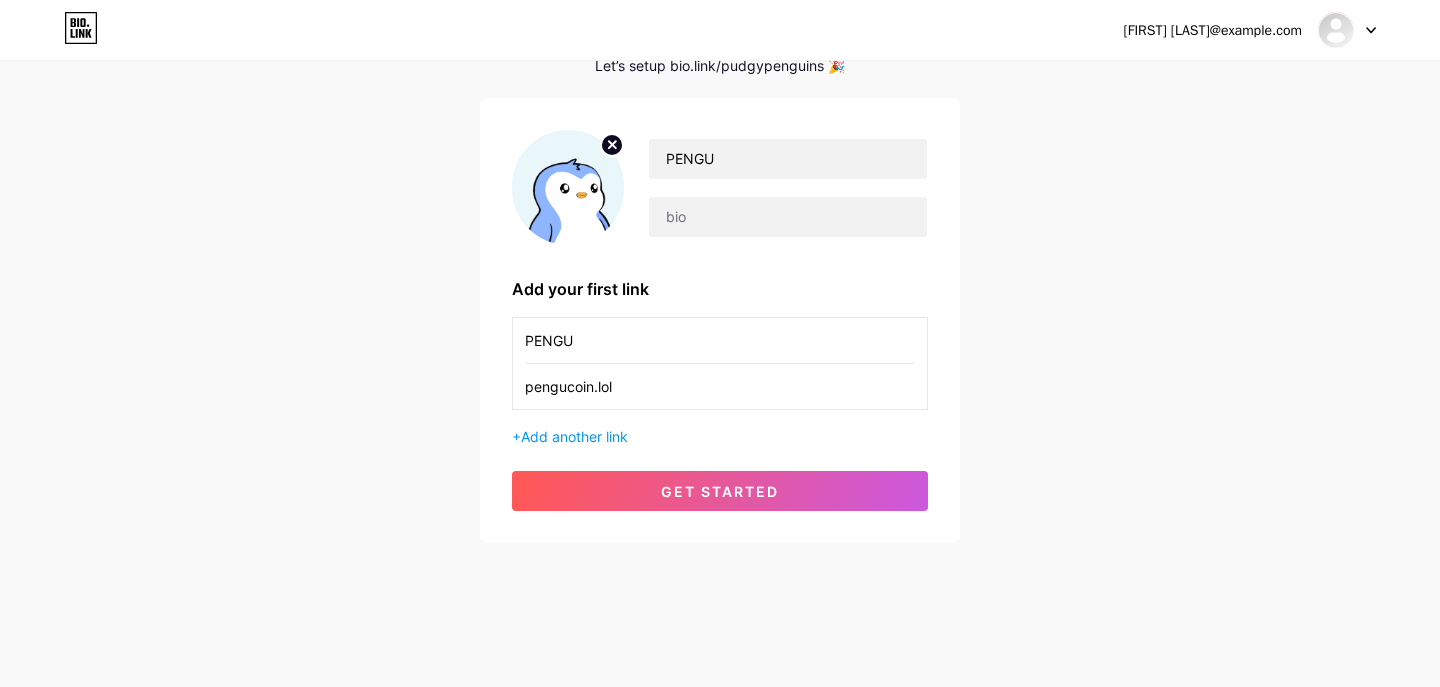 type on "PENGU" 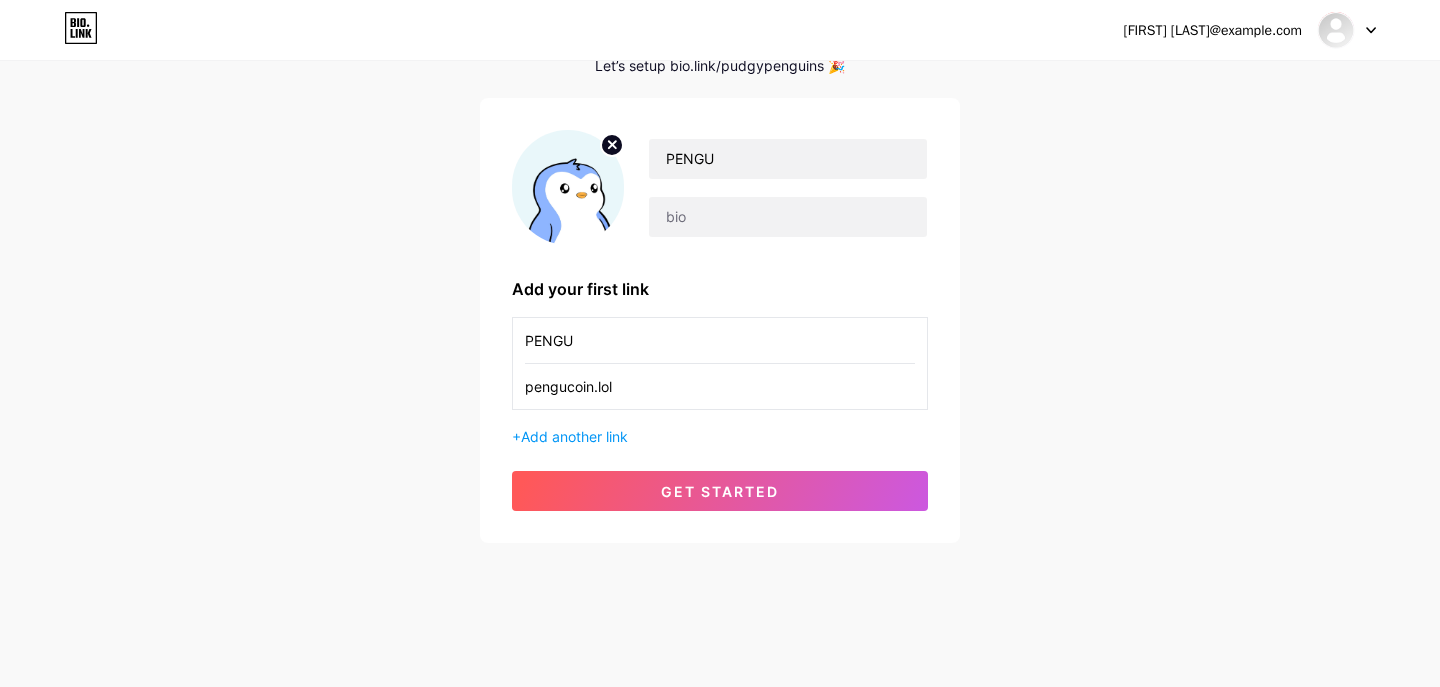 click on "[FIRST] [LAST]@example.com           Dashboard     Logout   Setup your page   Let’s setup bio.link/[BRAND] 🎉               PENGU         Add your first link   PENGU   pengucoin.lol
+  Add another link     get started" at bounding box center [720, 250] 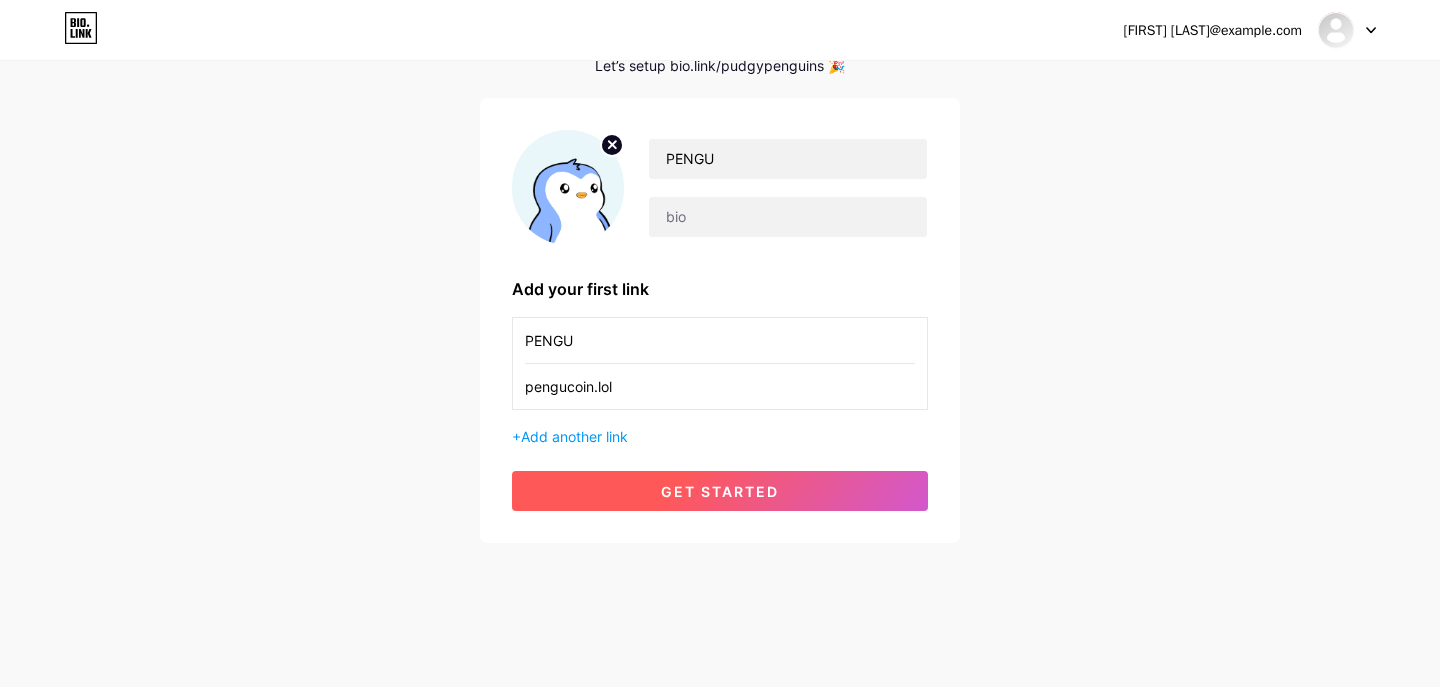 click on "get started" at bounding box center [720, 491] 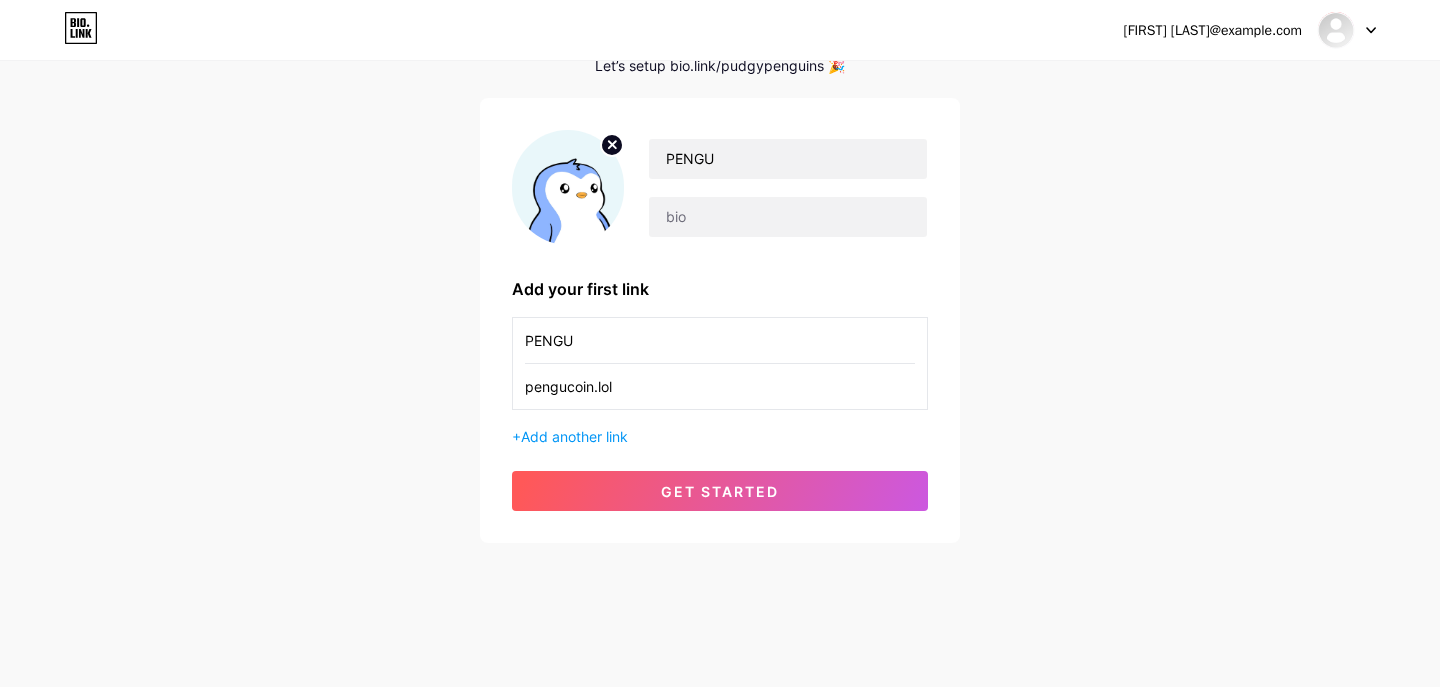scroll, scrollTop: 0, scrollLeft: 0, axis: both 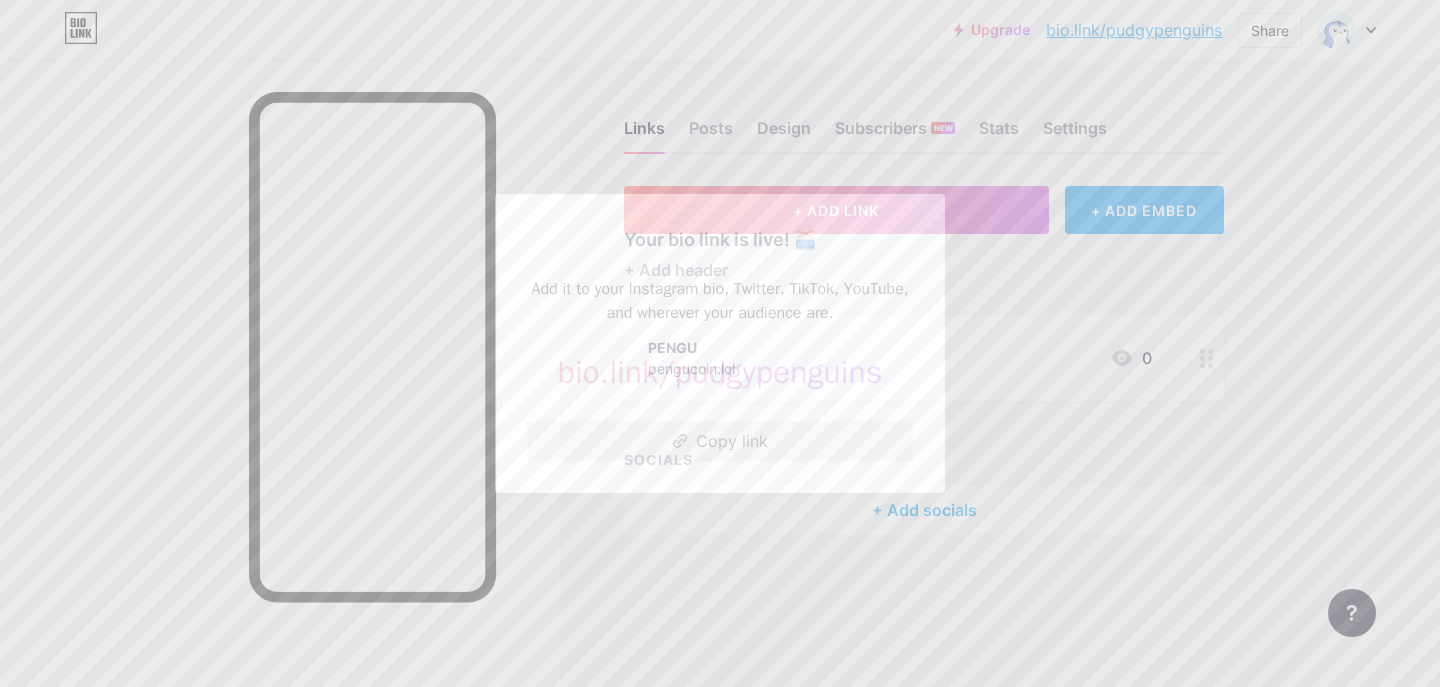 click on "Copy link" at bounding box center (720, 441) 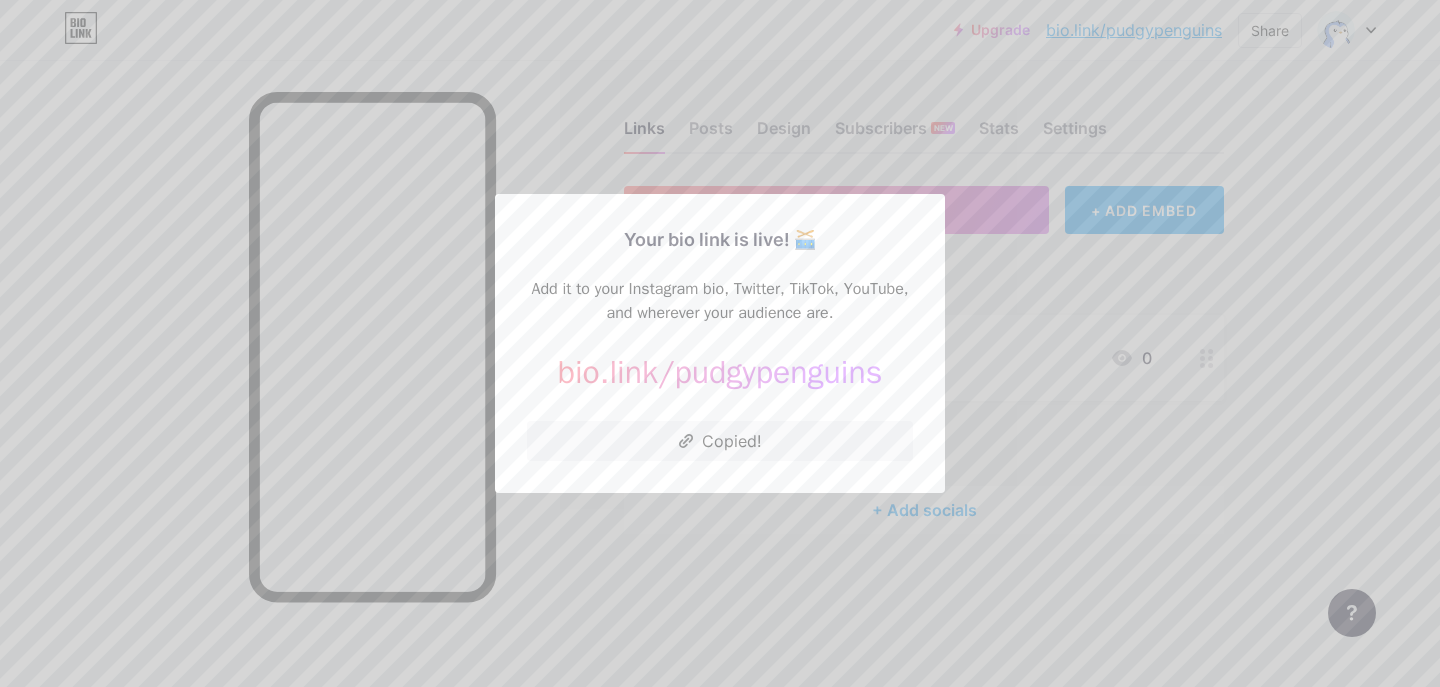 click at bounding box center (720, 343) 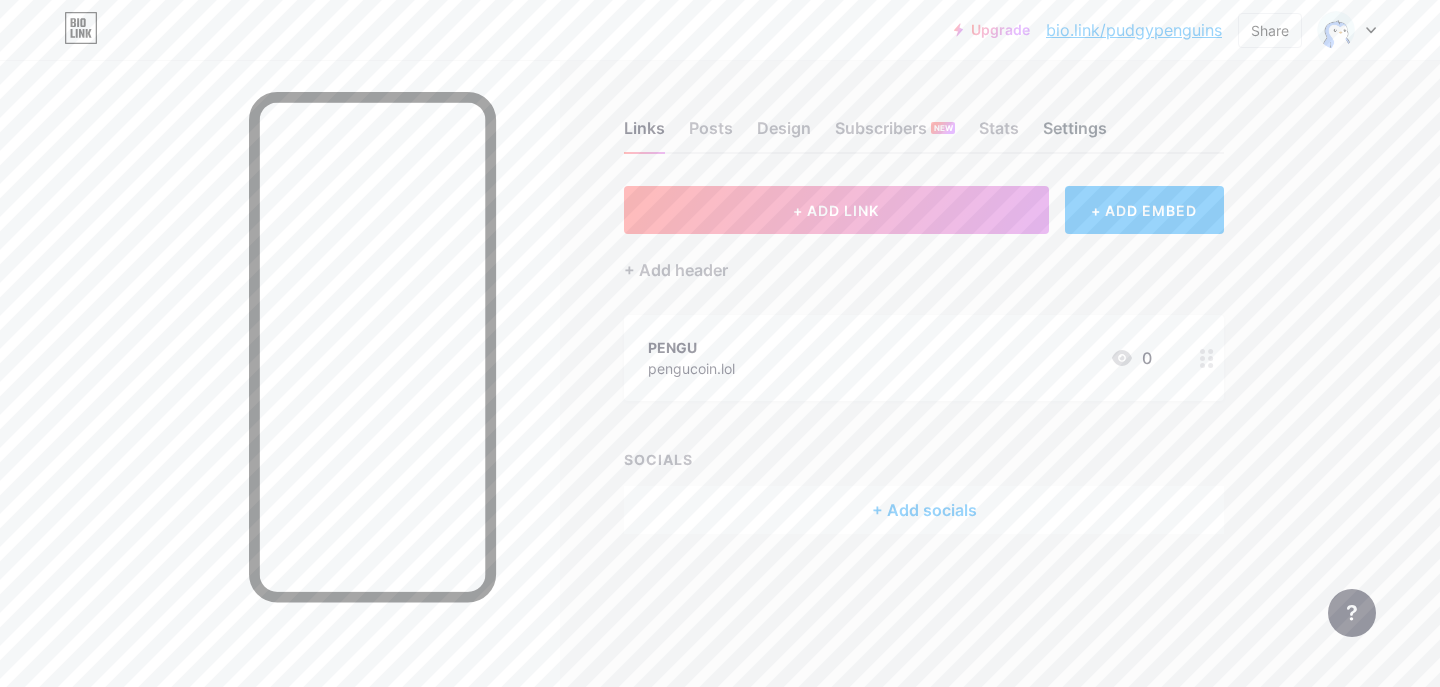 click on "Settings" at bounding box center (1075, 134) 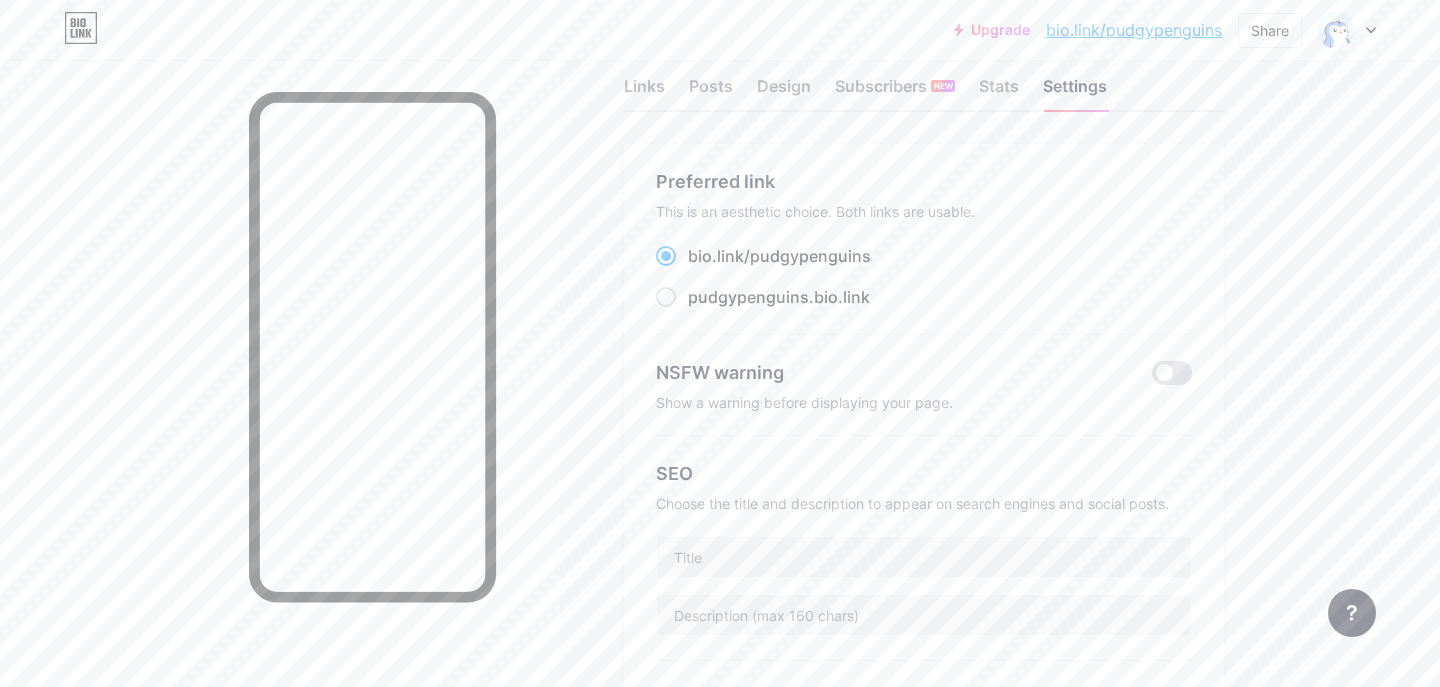 scroll, scrollTop: 0, scrollLeft: 0, axis: both 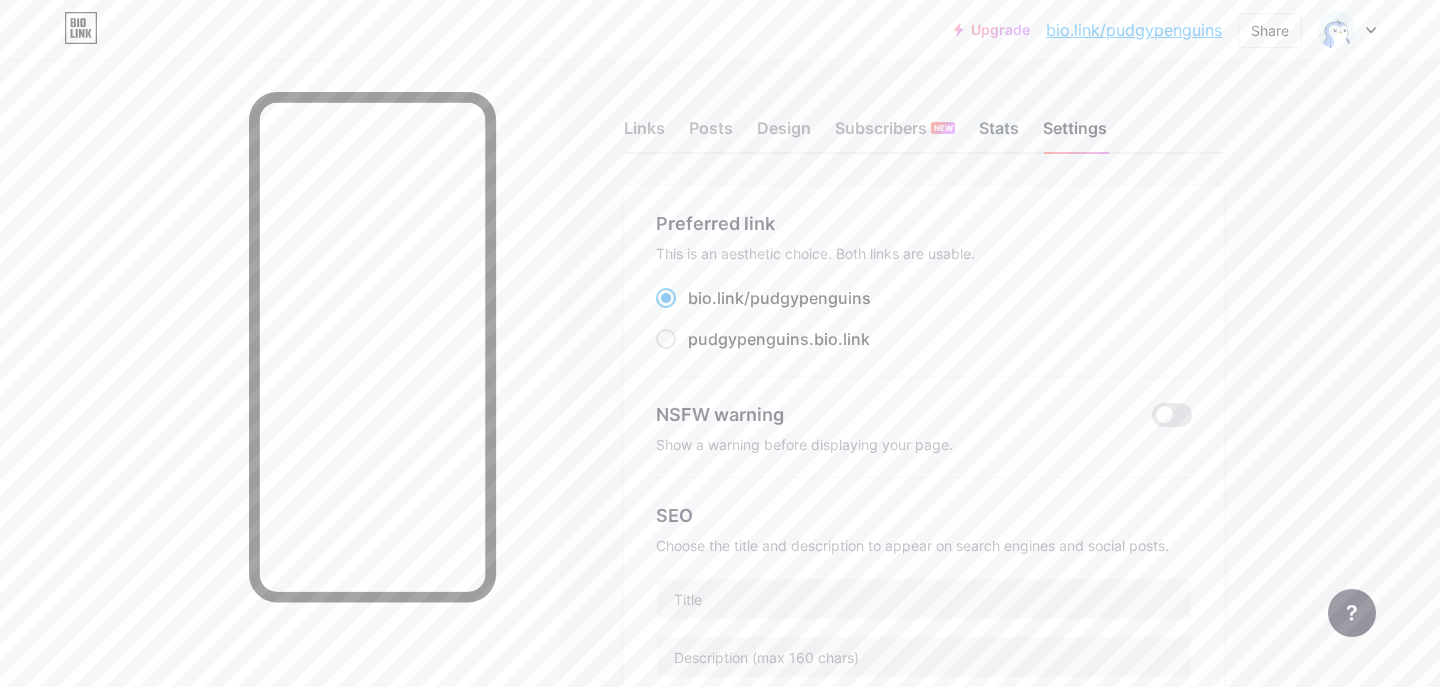 click on "Stats" at bounding box center (999, 134) 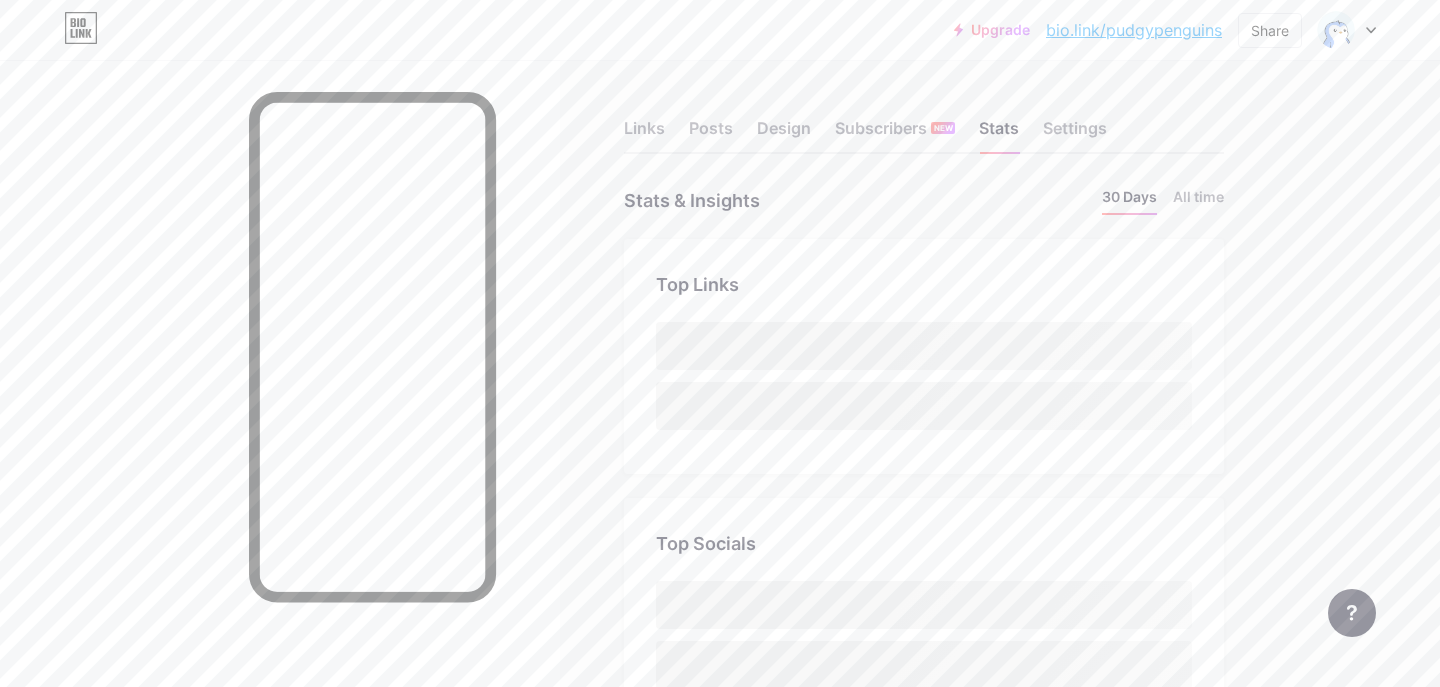 click at bounding box center (1347, 30) 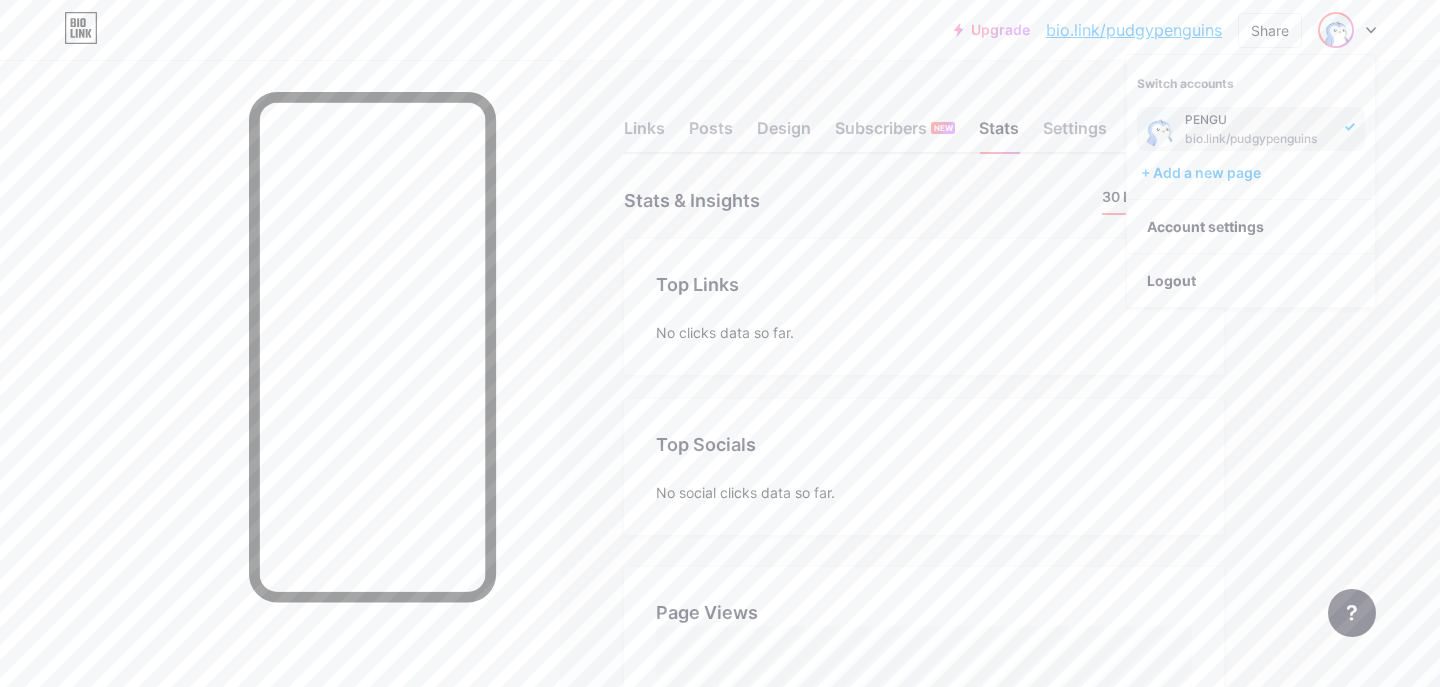 scroll, scrollTop: 999313, scrollLeft: 998560, axis: both 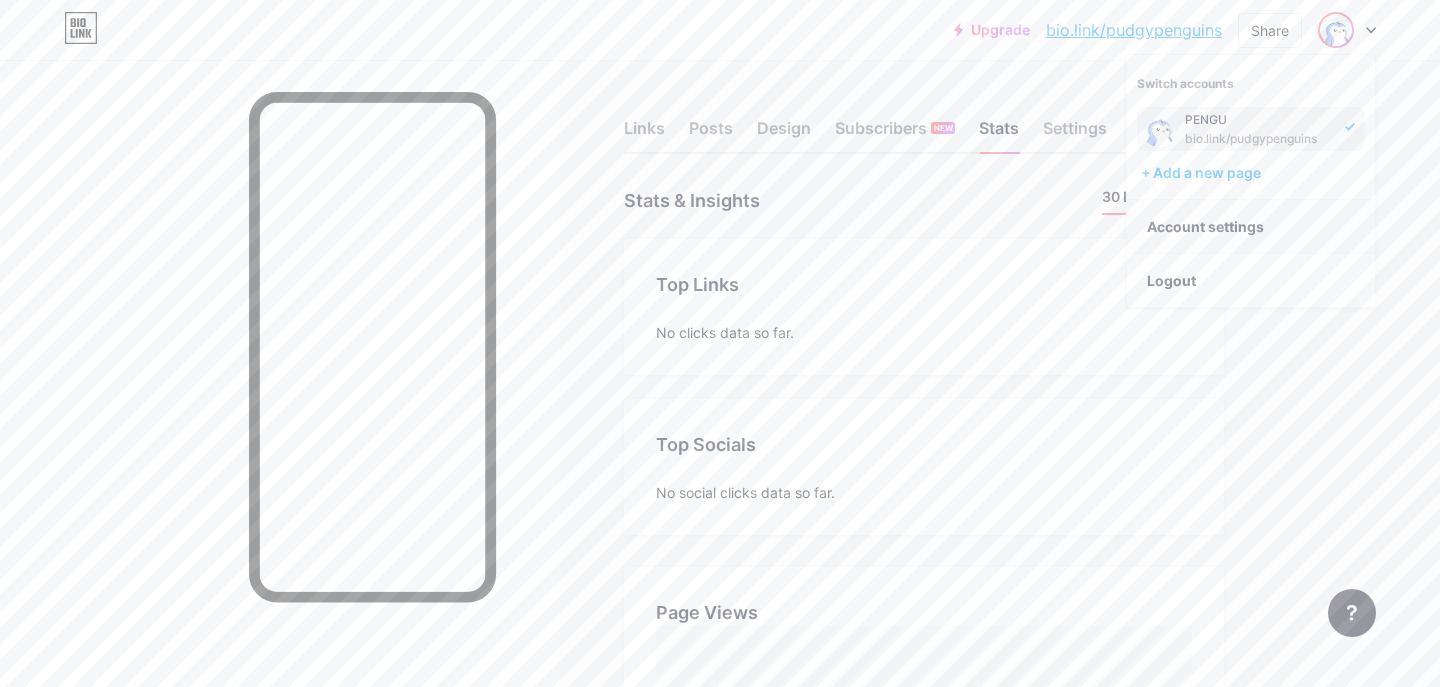 click on "Account settings" at bounding box center [1251, 227] 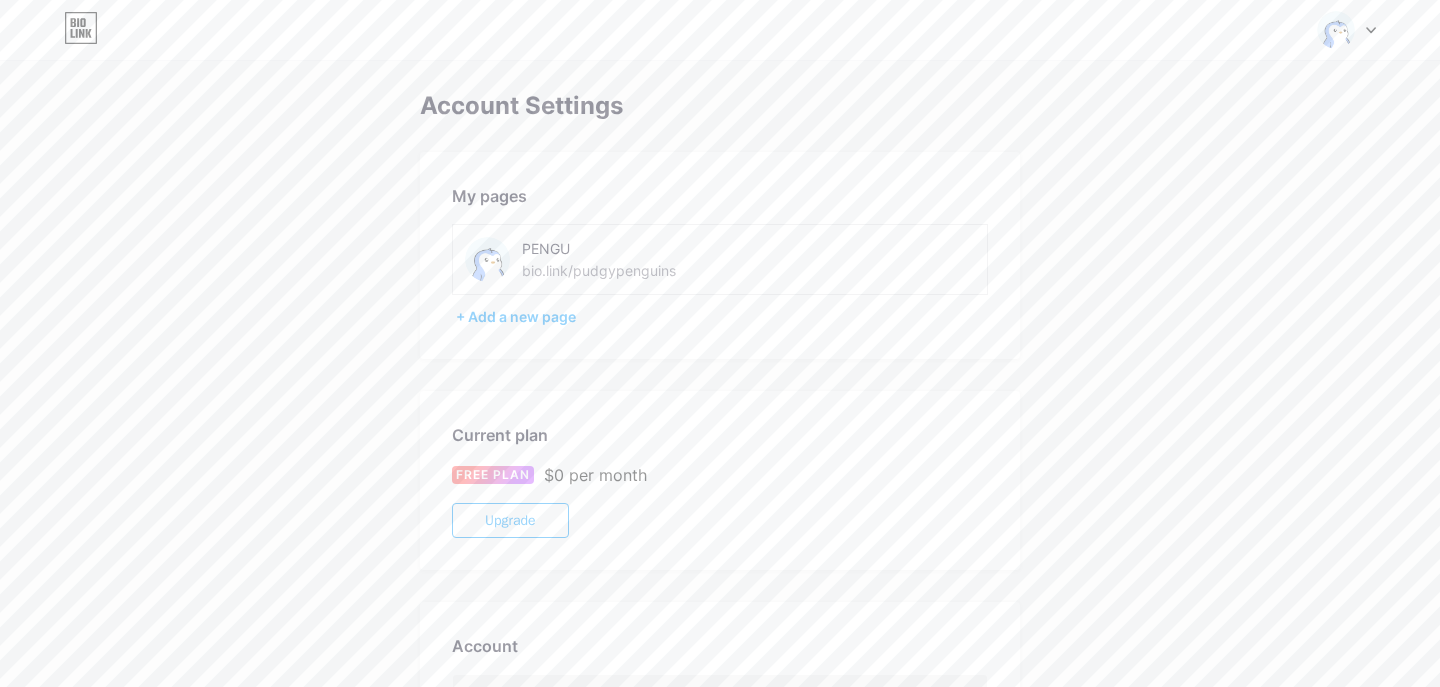 scroll, scrollTop: 428, scrollLeft: 0, axis: vertical 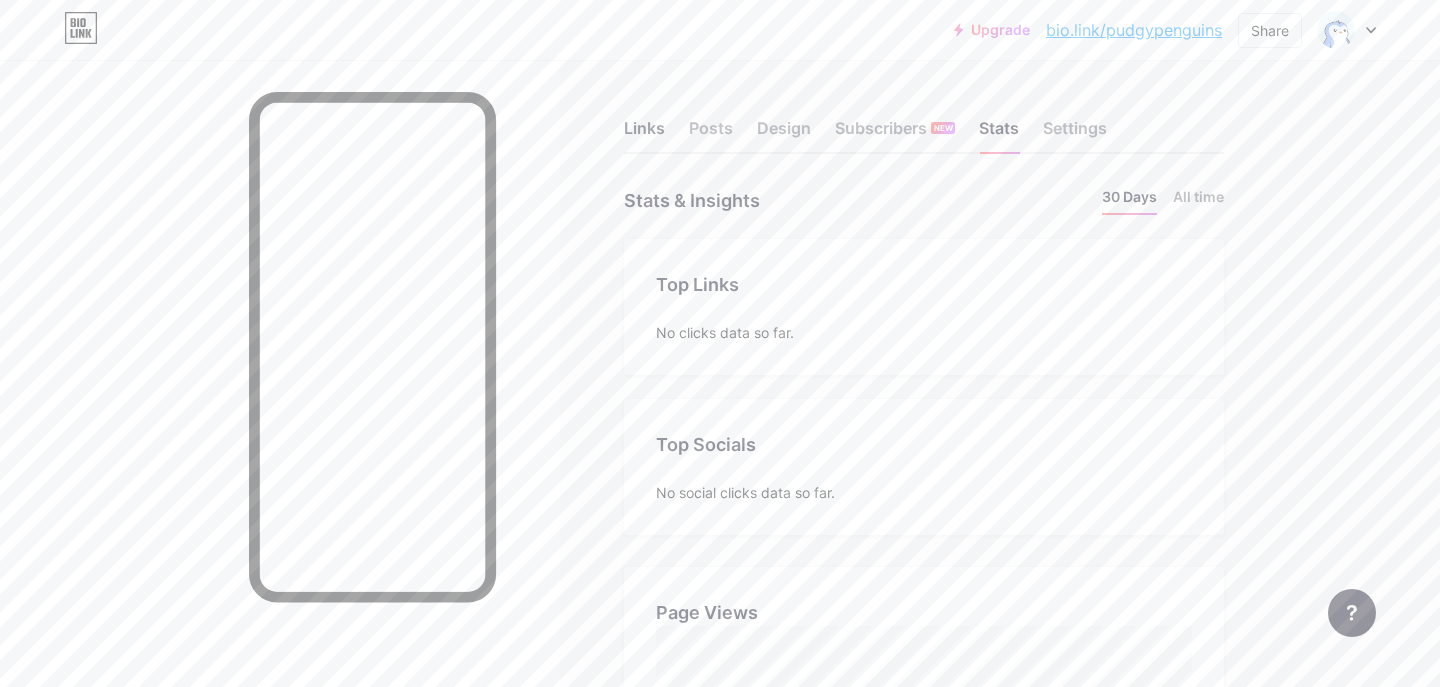 click on "Links" at bounding box center (644, 134) 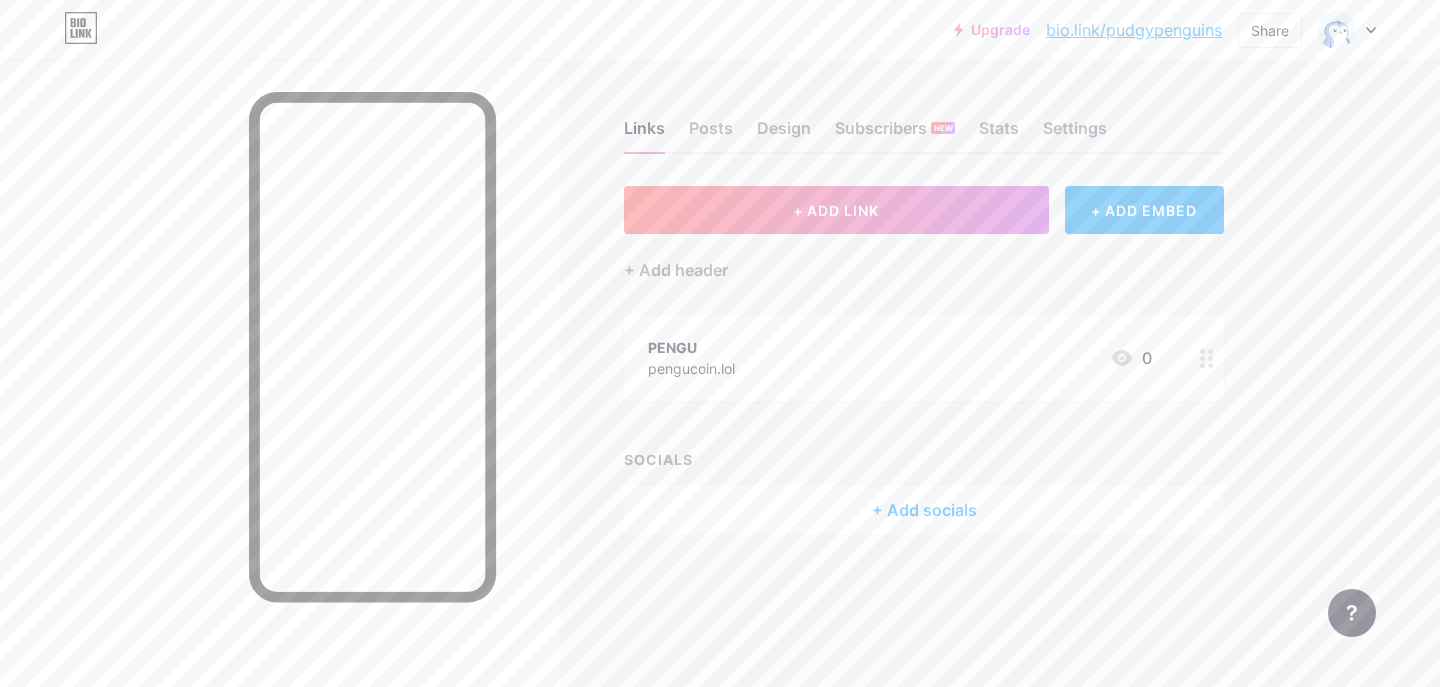 click 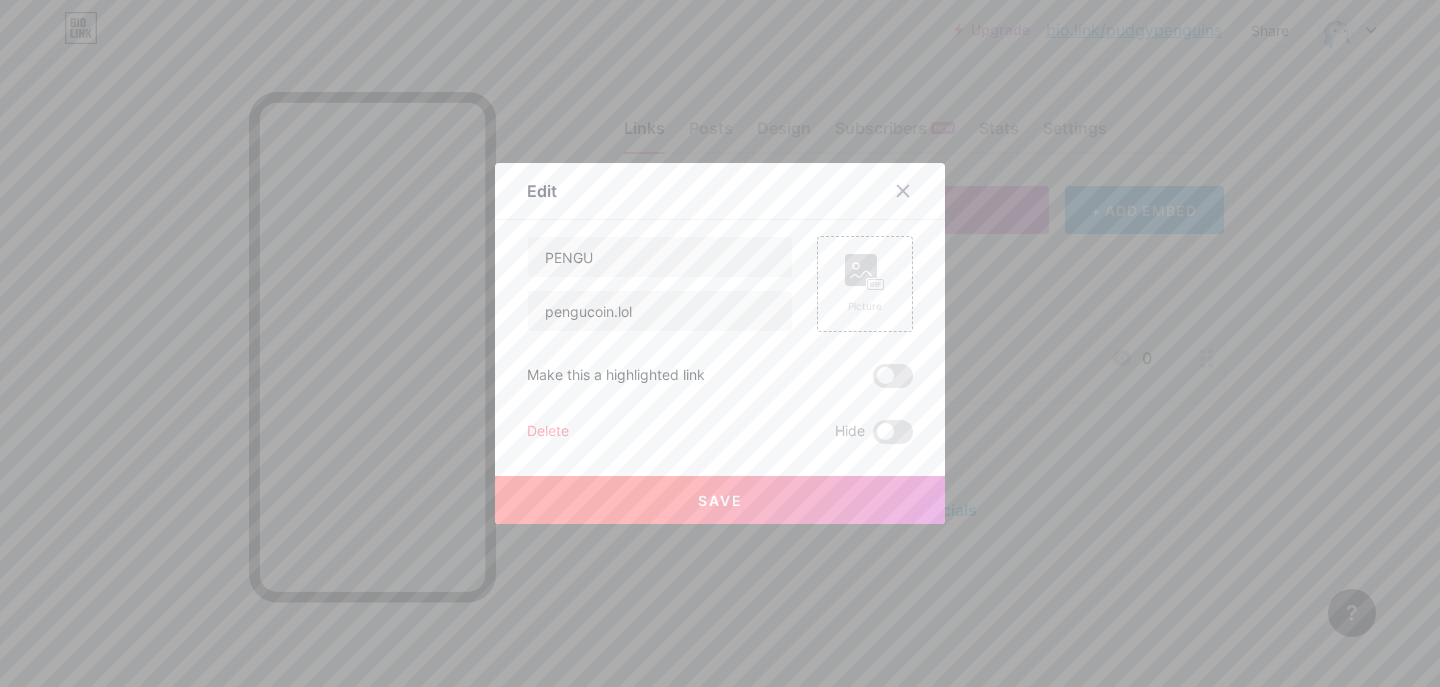 click at bounding box center [720, 343] 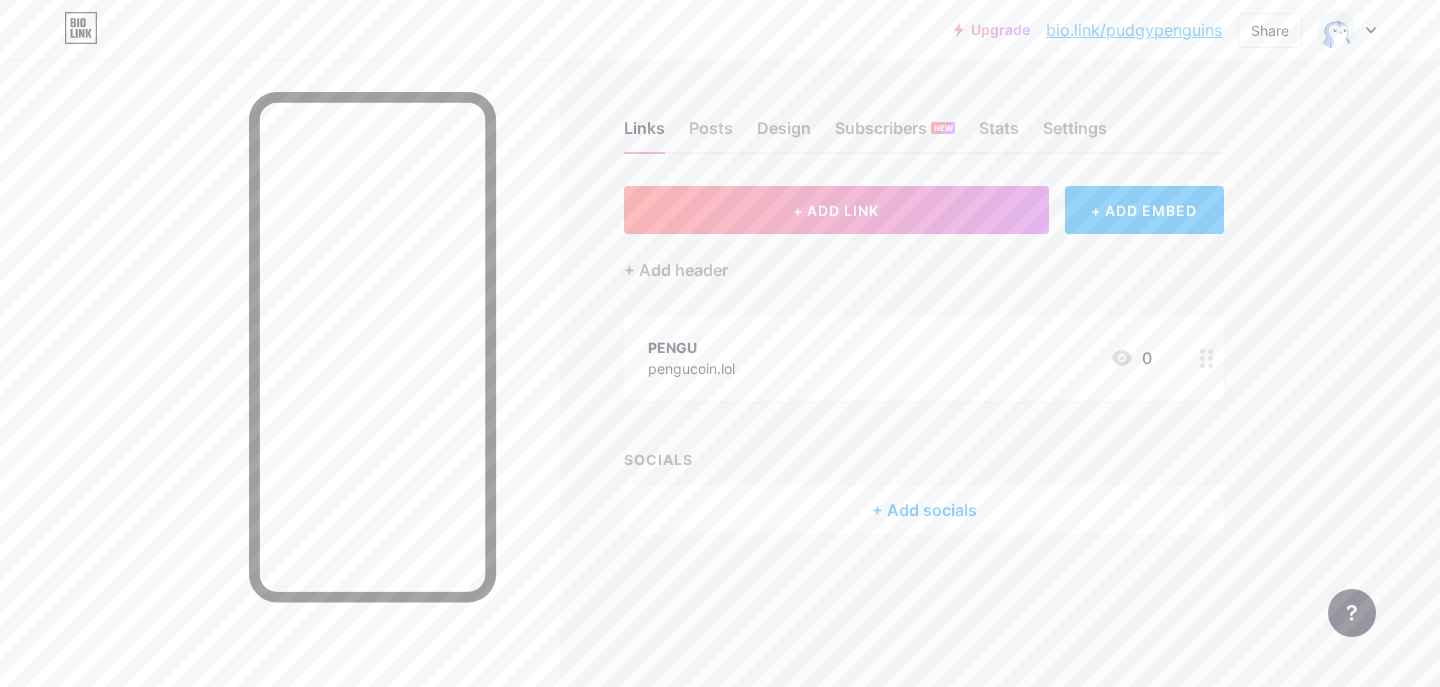click on "PENGU" at bounding box center [691, 347] 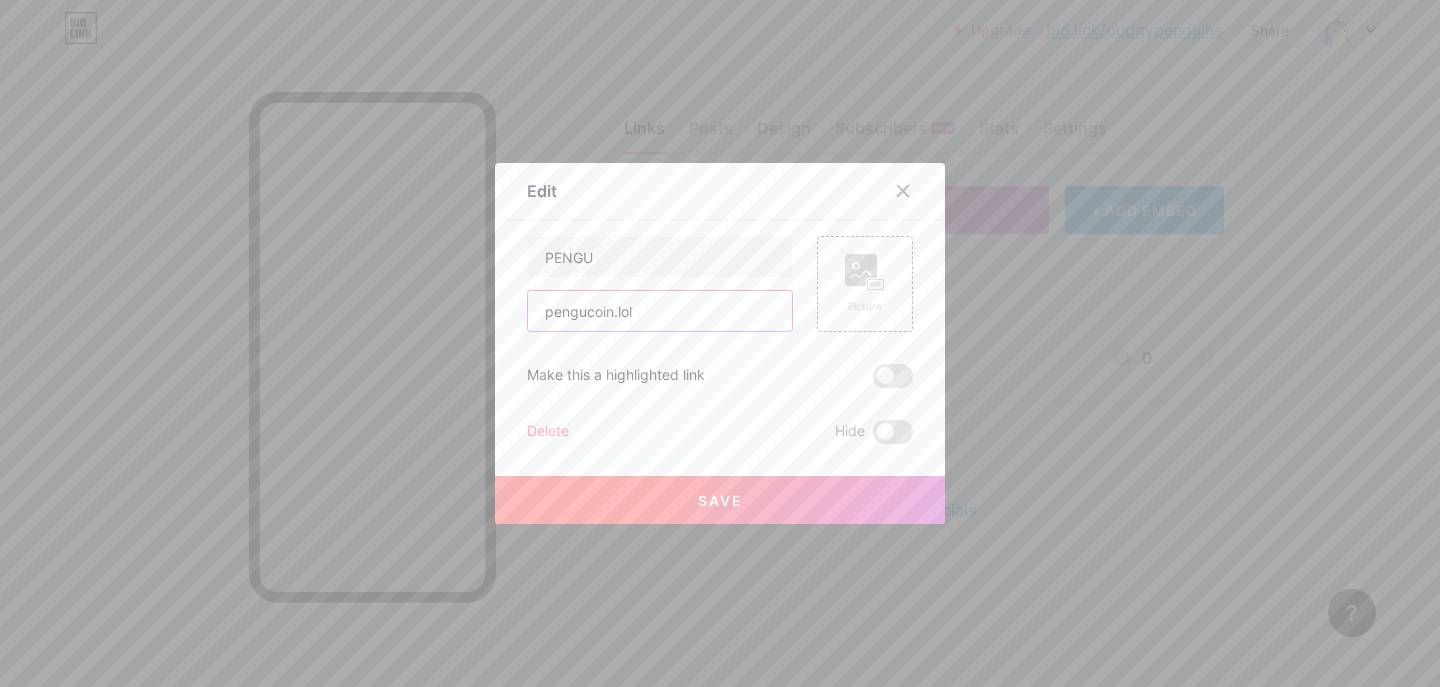 click on "pengucoin.lol" at bounding box center [660, 311] 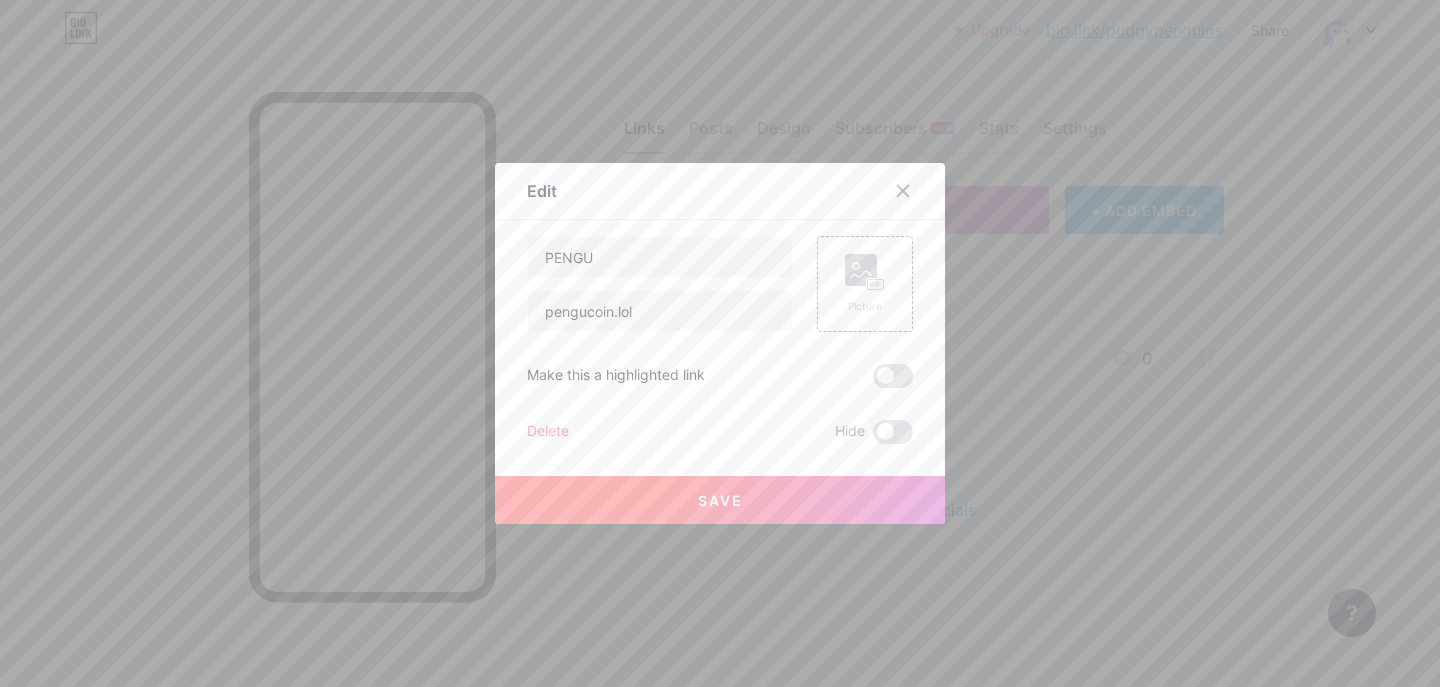 click at bounding box center (720, 343) 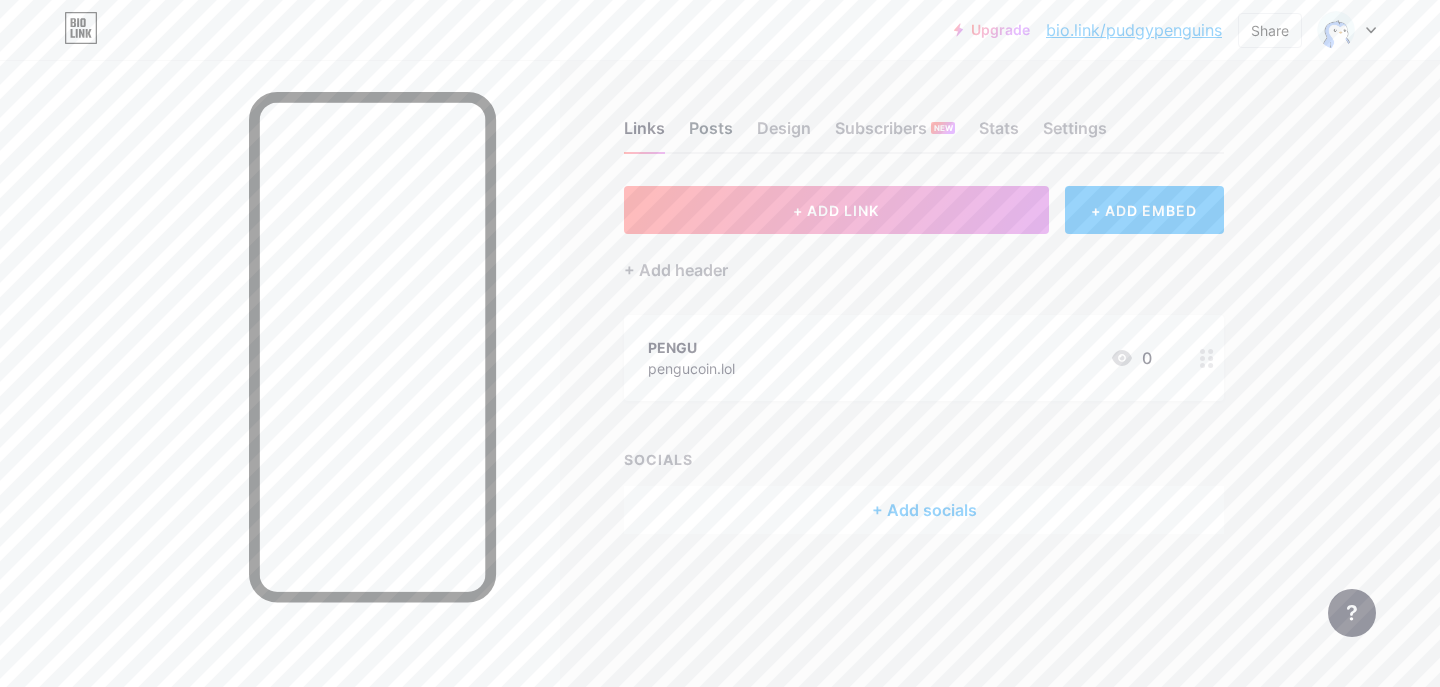 click on "Posts" at bounding box center (711, 134) 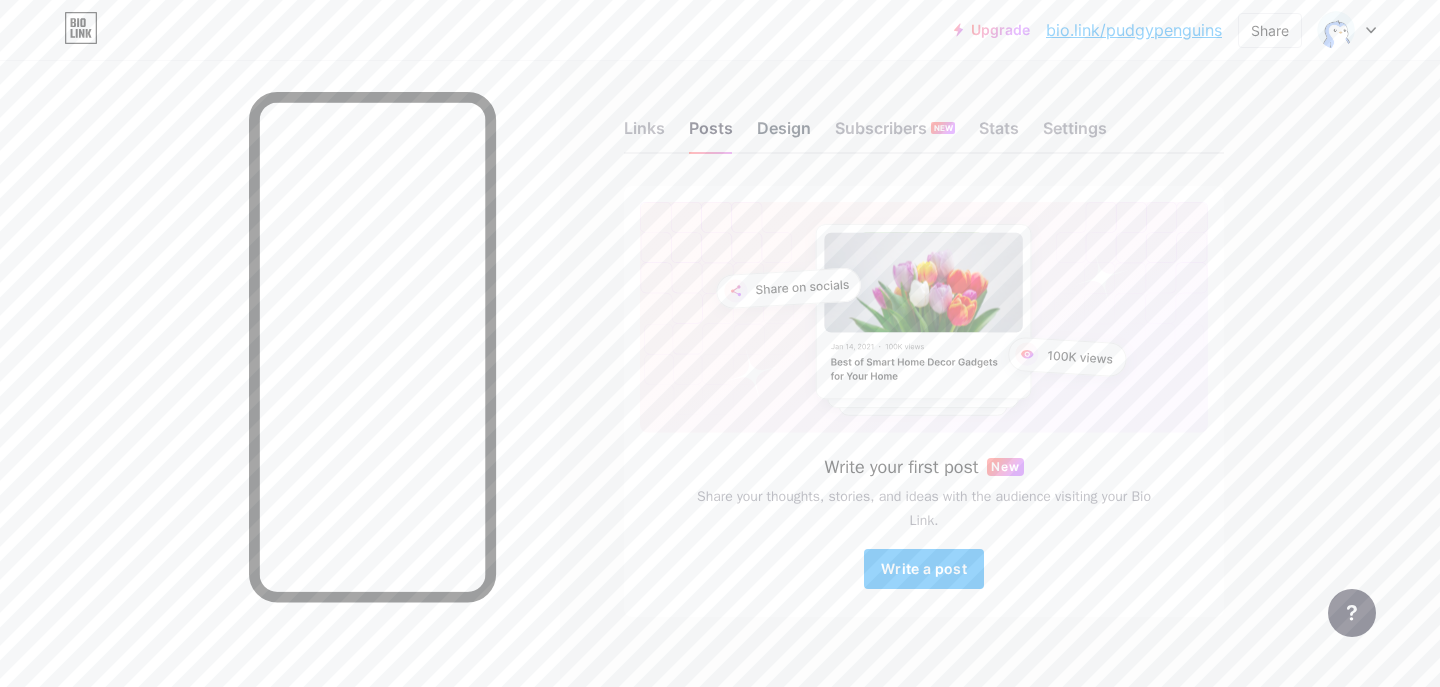 click on "Design" at bounding box center (784, 134) 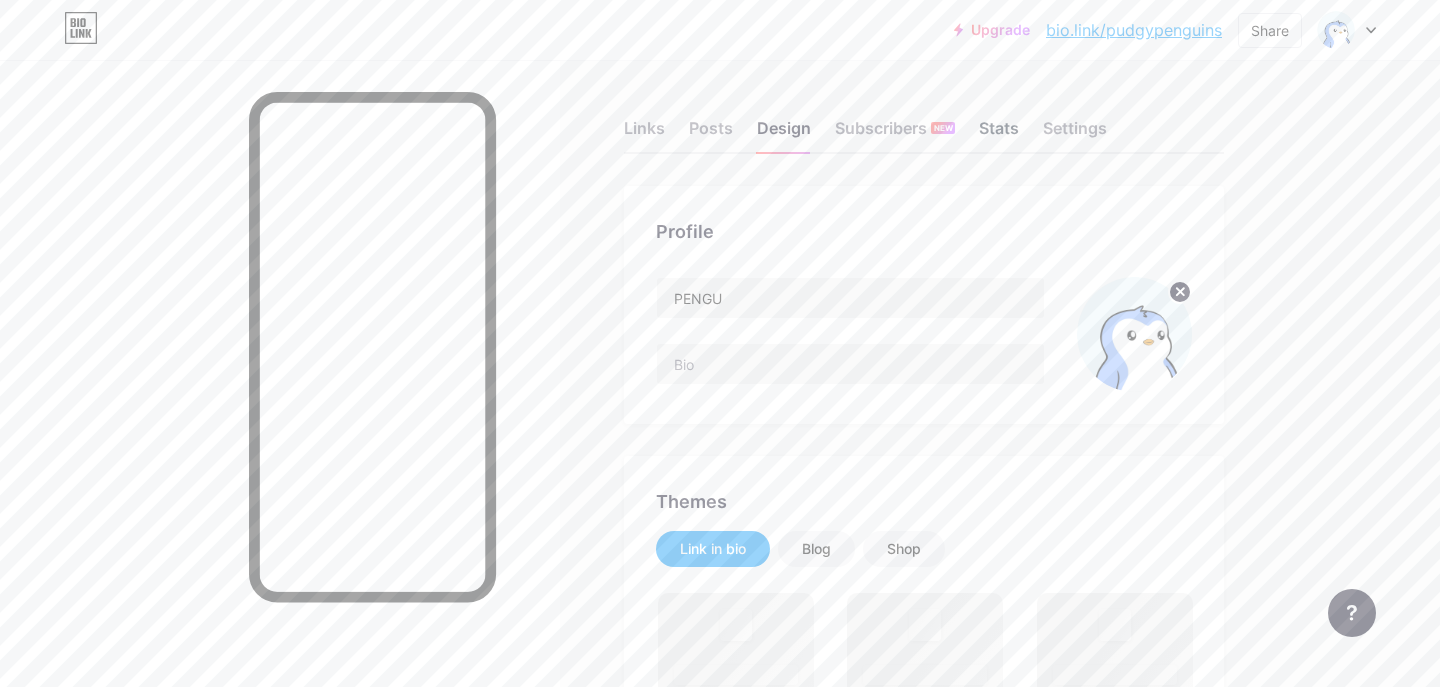 click on "Stats" at bounding box center [999, 134] 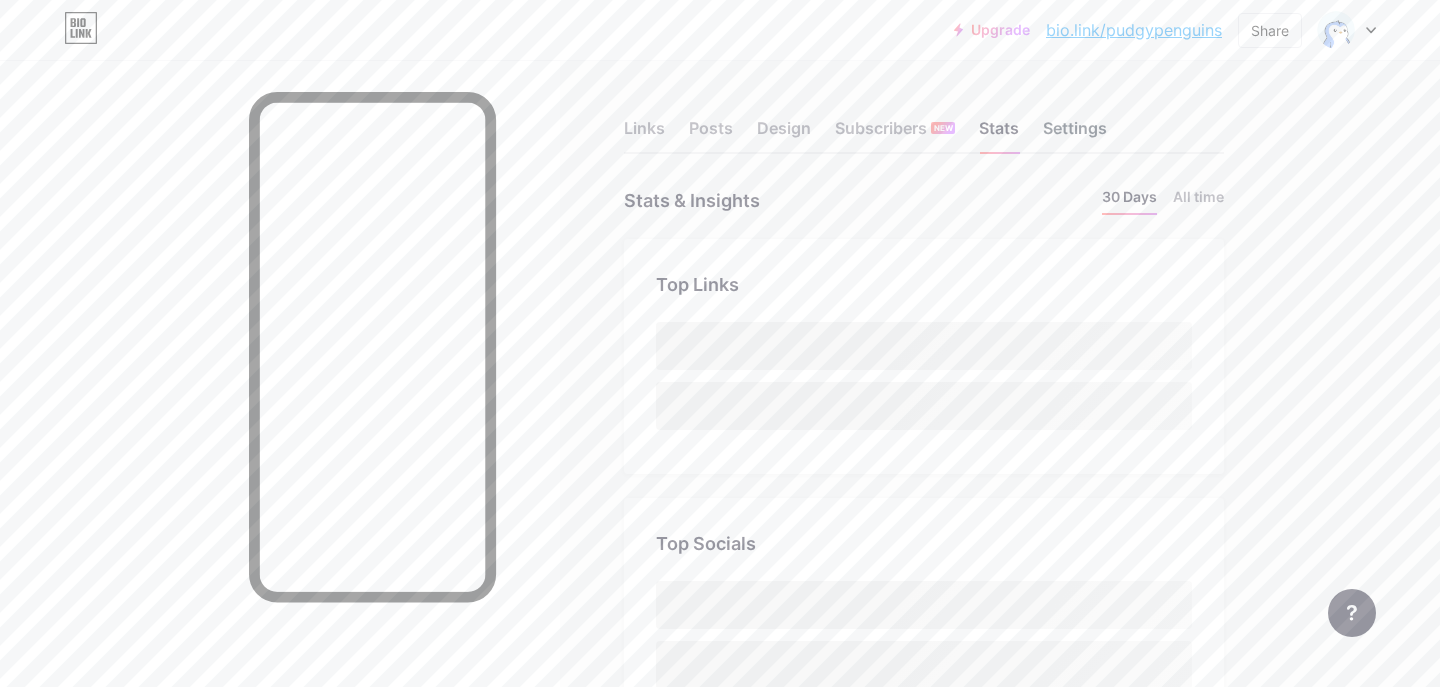 click on "Settings" at bounding box center [1075, 134] 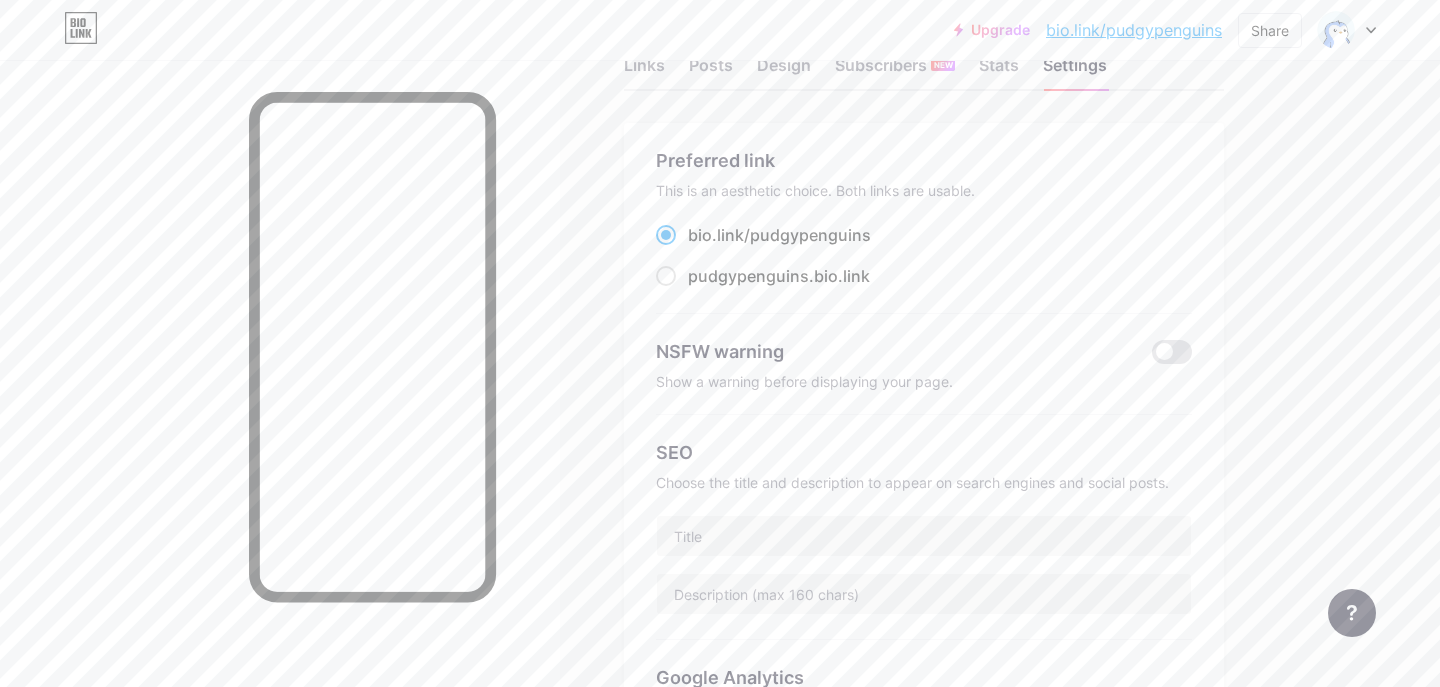 scroll, scrollTop: 0, scrollLeft: 0, axis: both 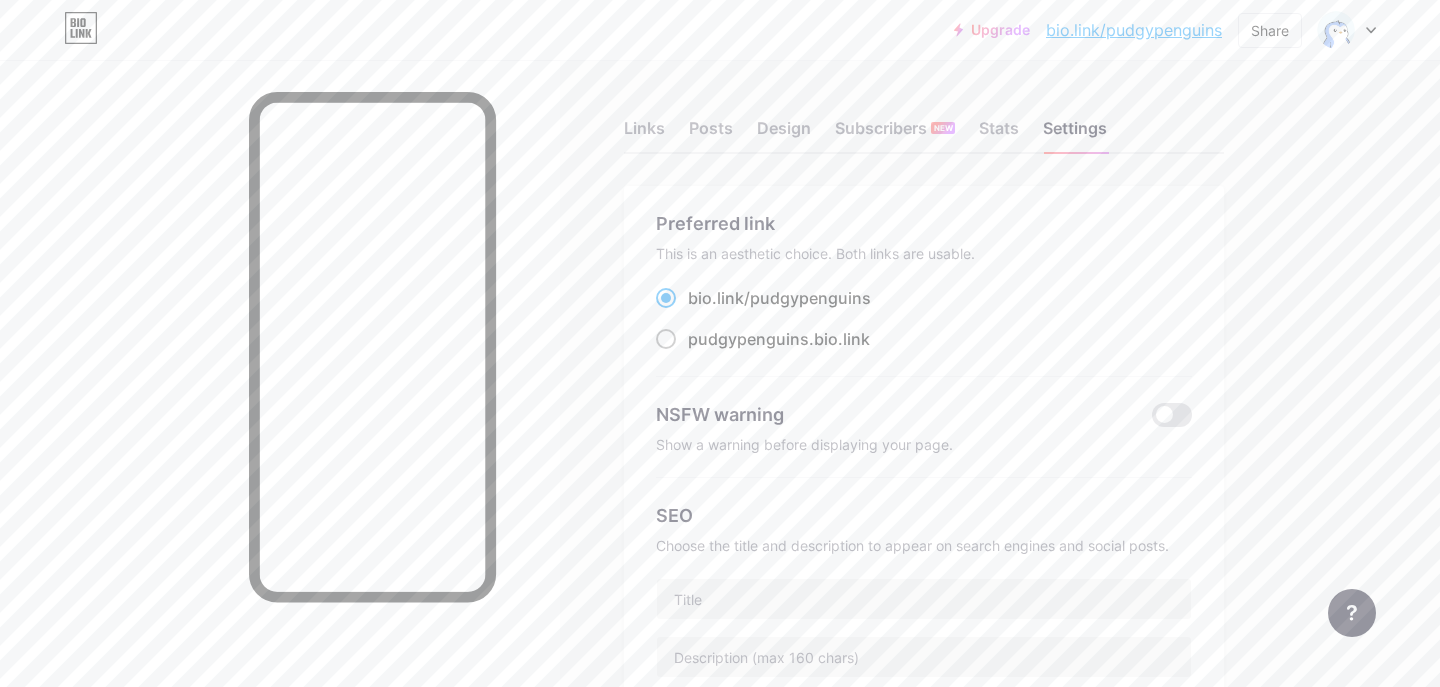 click on "pudgypenguins" at bounding box center (748, 339) 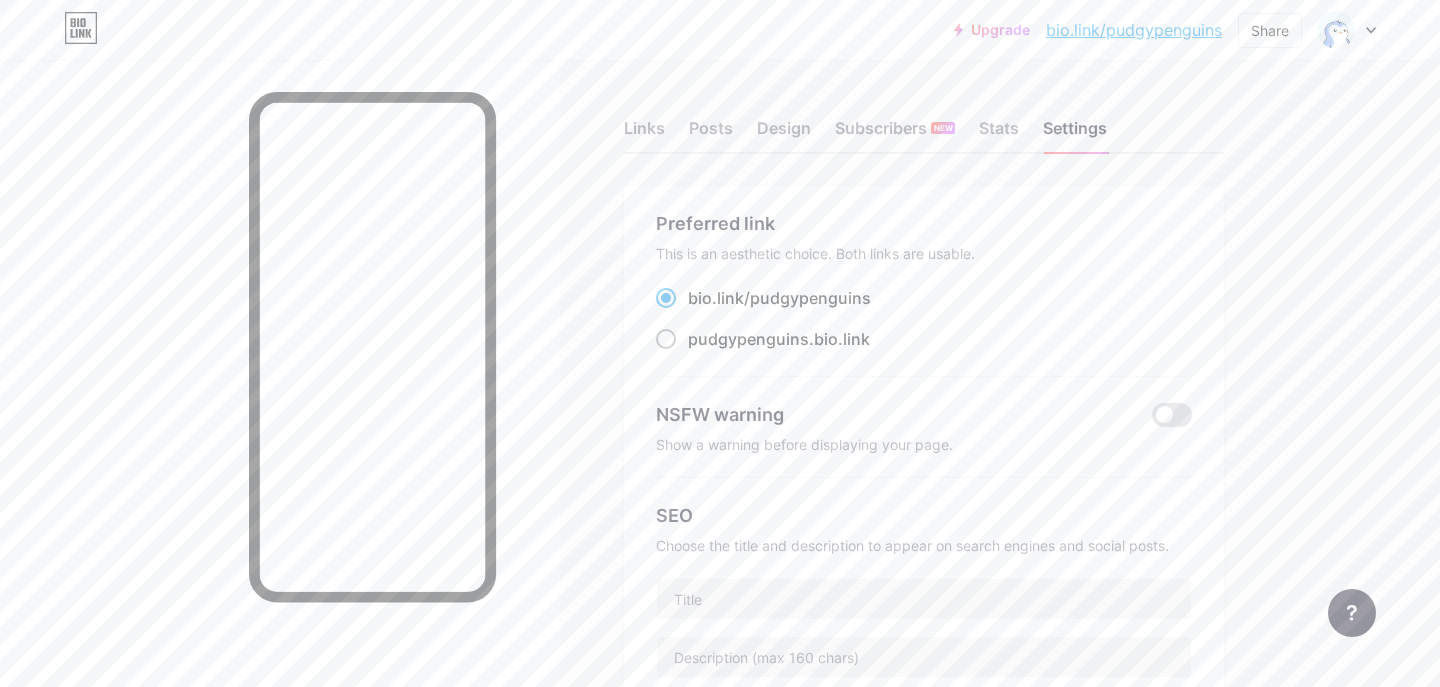 click on "pudgypenguins .bio.link" at bounding box center (694, 357) 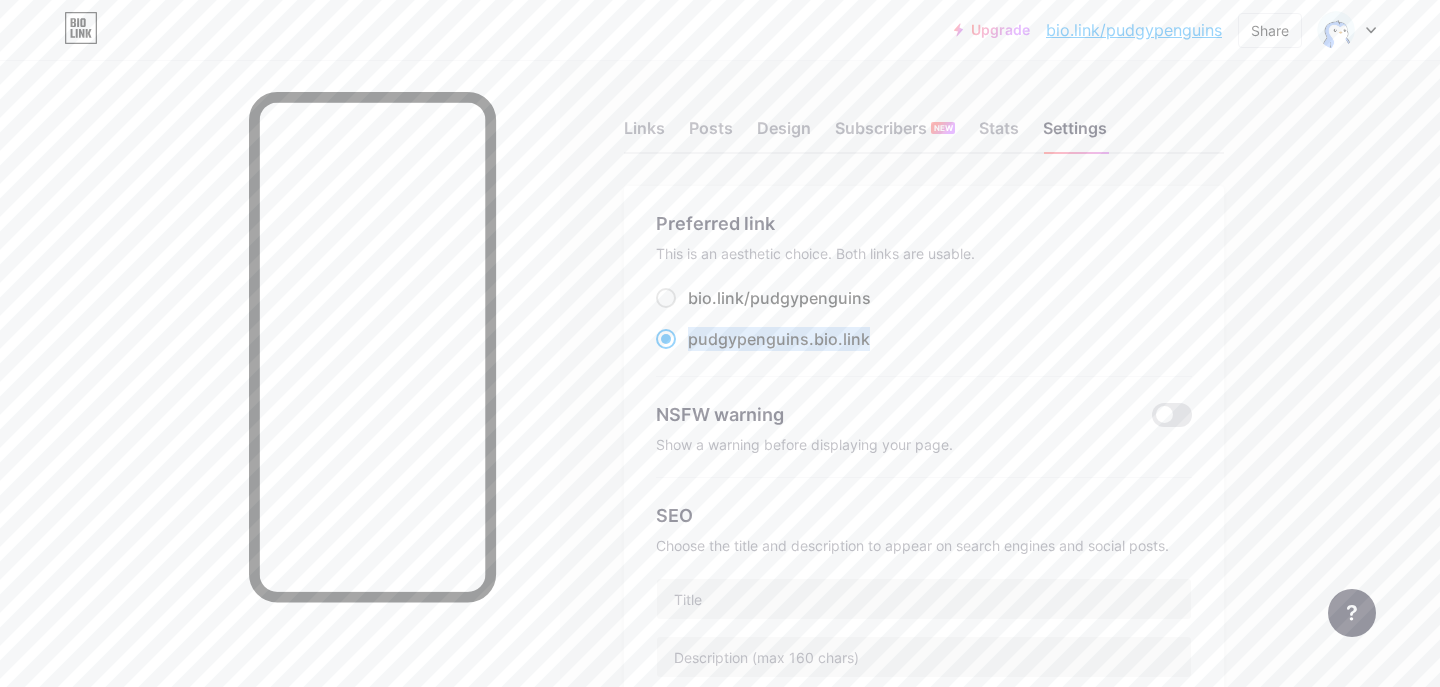 drag, startPoint x: 888, startPoint y: 334, endPoint x: 681, endPoint y: 337, distance: 207.02174 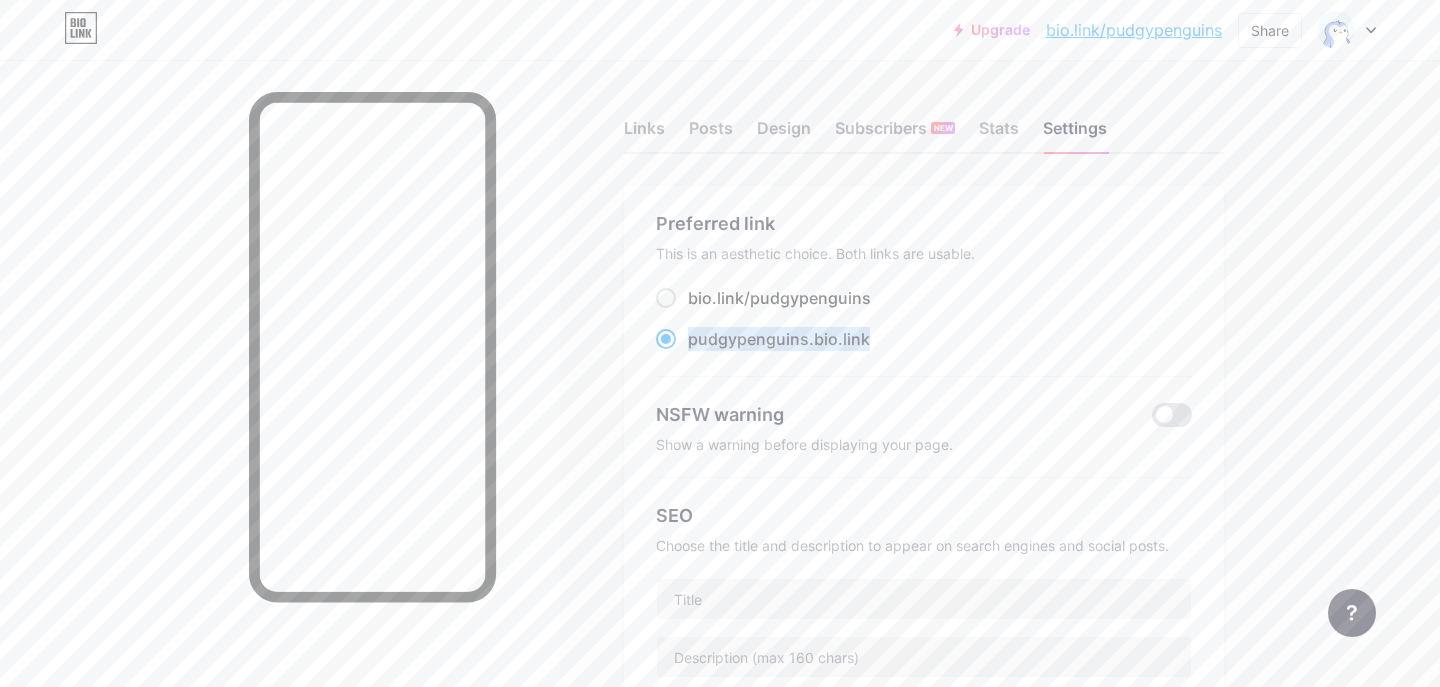 click on "pudgypenguins .bio.link" at bounding box center (924, 339) 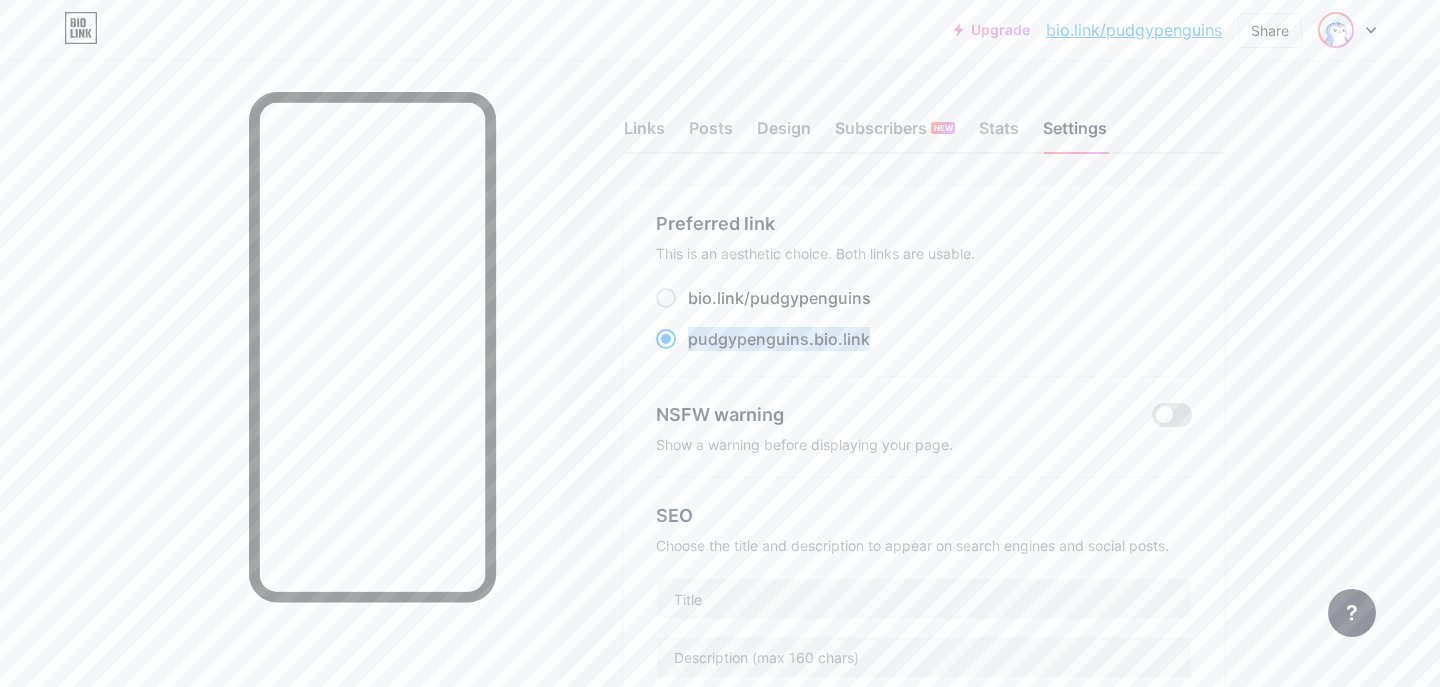 click at bounding box center (1347, 30) 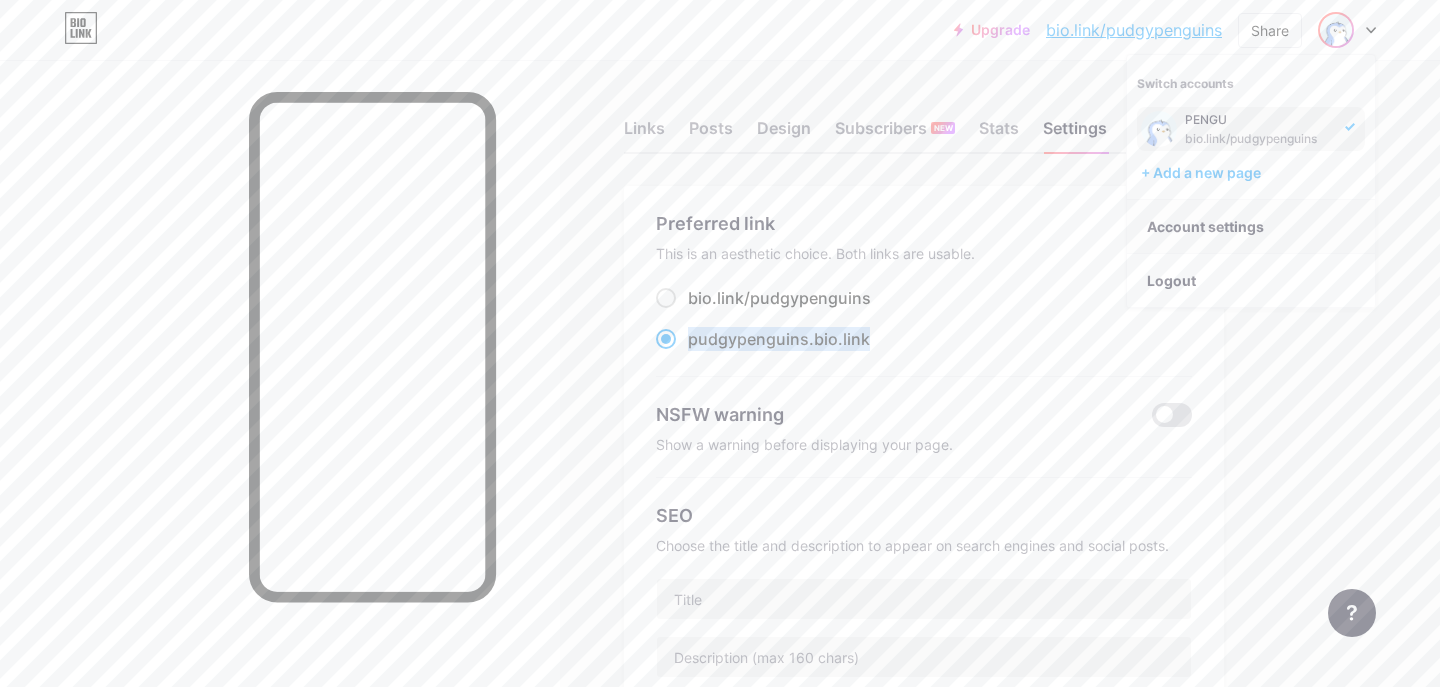 click on "Account settings" at bounding box center [1251, 227] 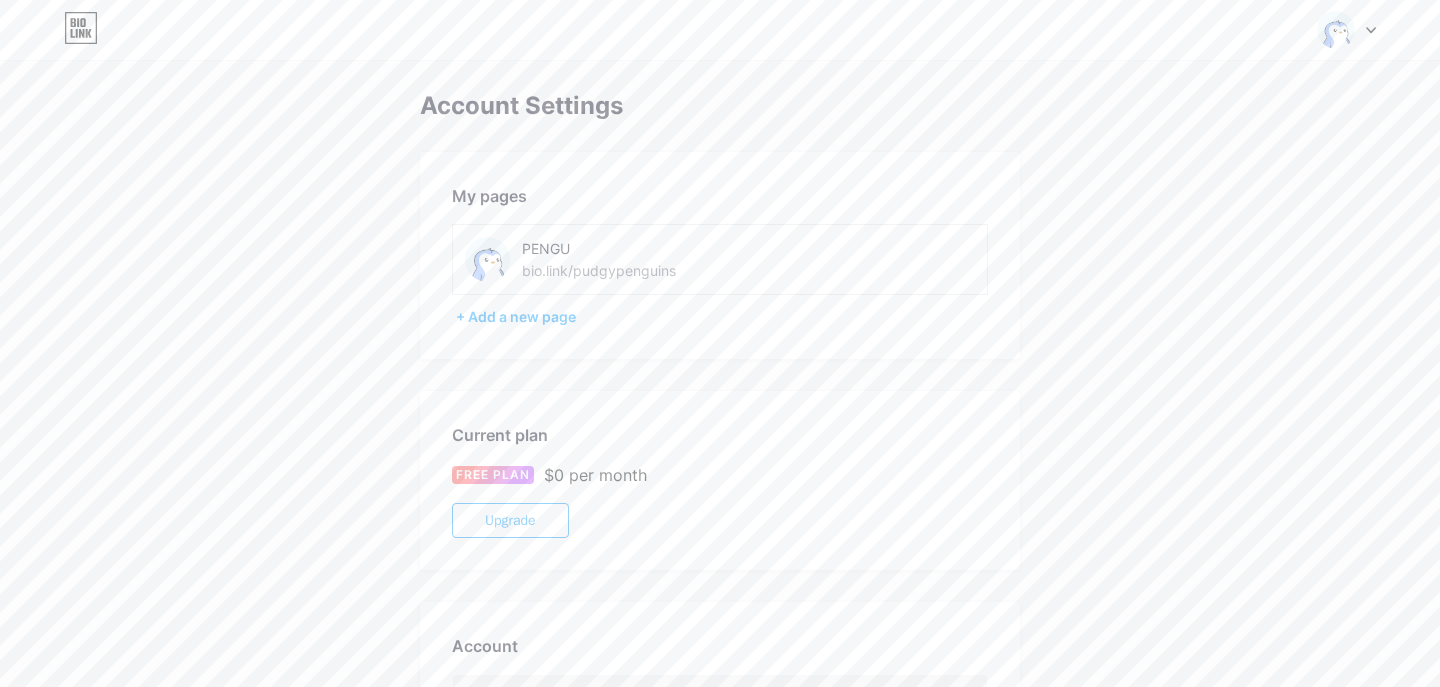 scroll, scrollTop: 428, scrollLeft: 0, axis: vertical 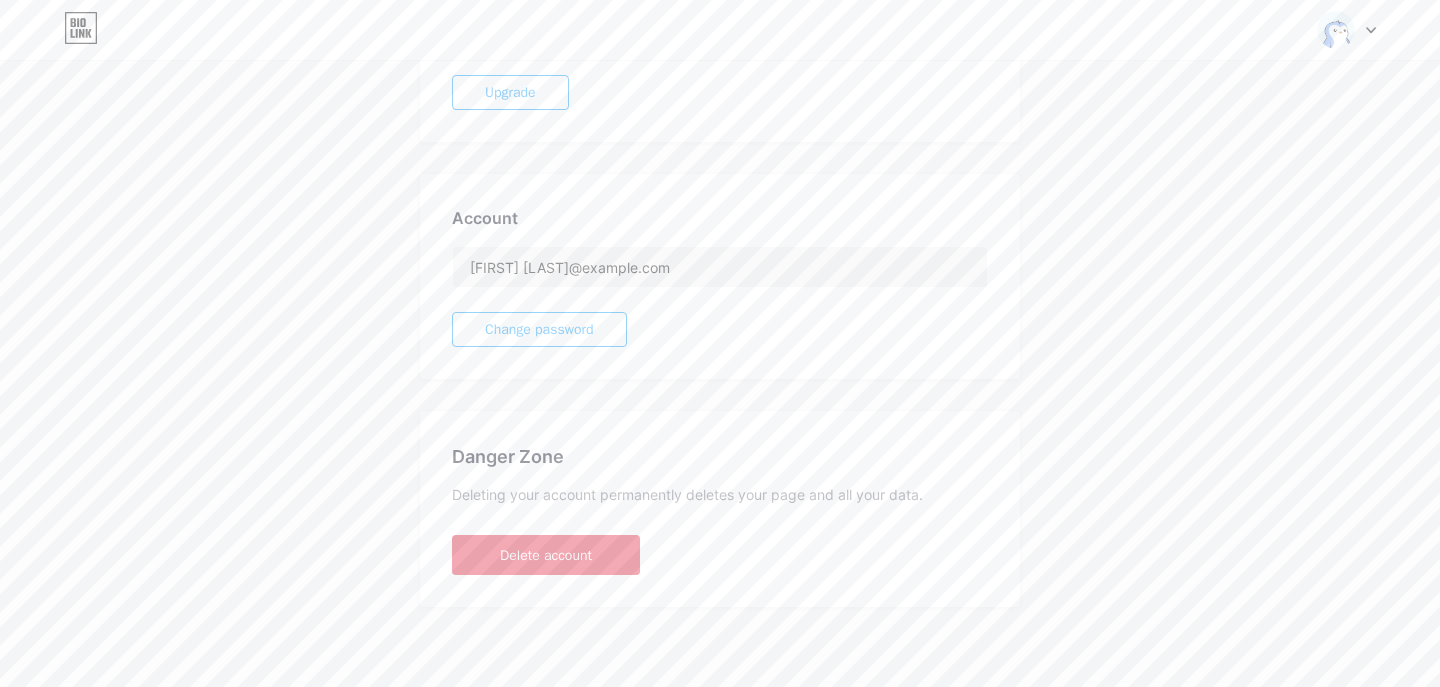 click on "Delete account" at bounding box center [546, 555] 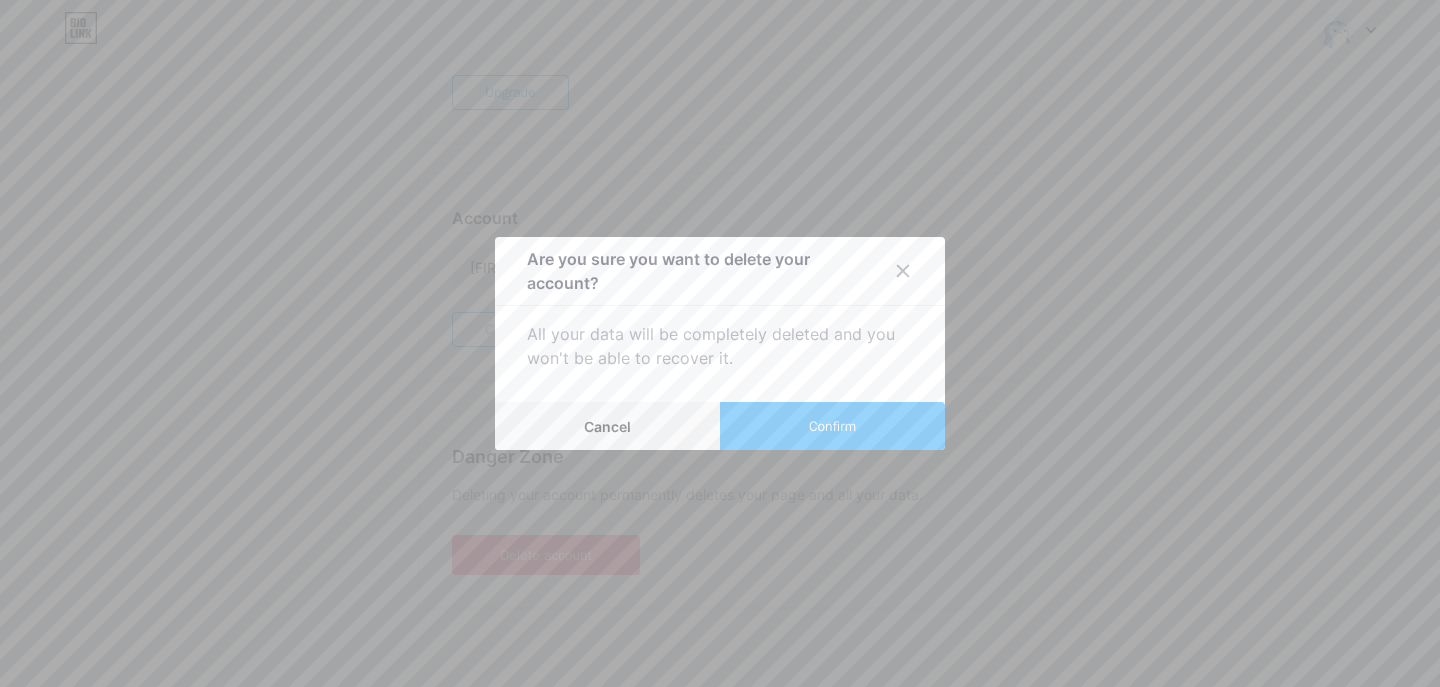 click on "Confirm" at bounding box center [832, 426] 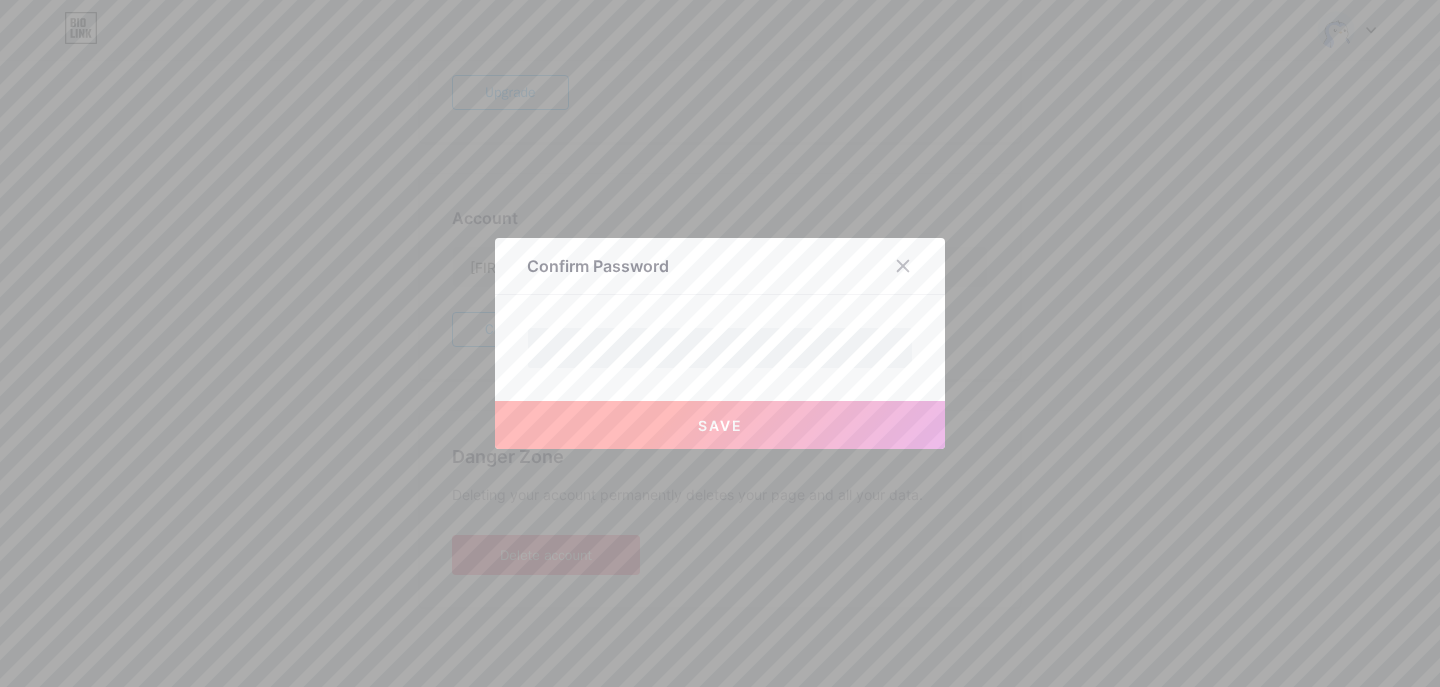 click on "Save" at bounding box center [720, 425] 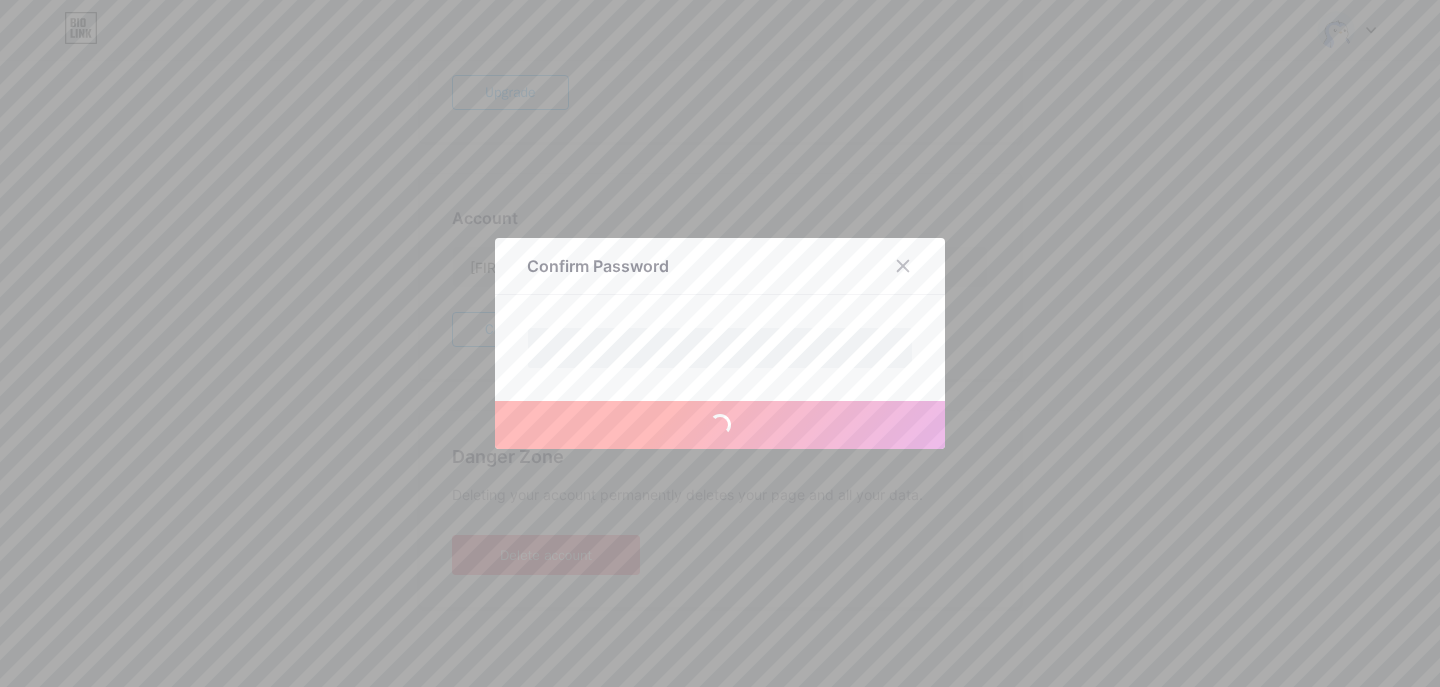 scroll, scrollTop: 0, scrollLeft: 0, axis: both 